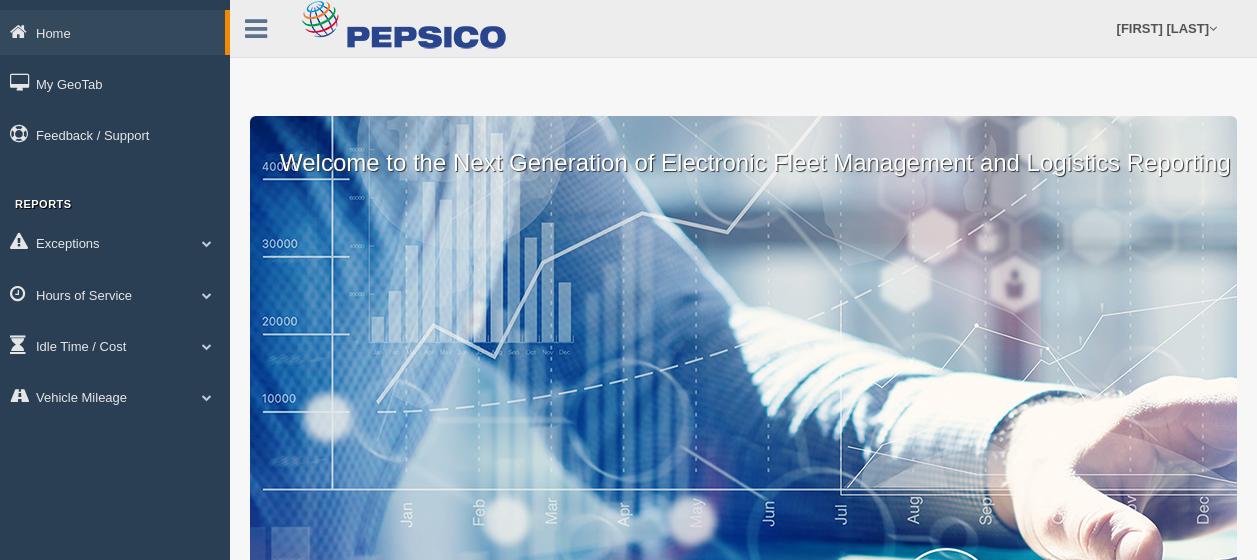 scroll, scrollTop: 0, scrollLeft: 0, axis: both 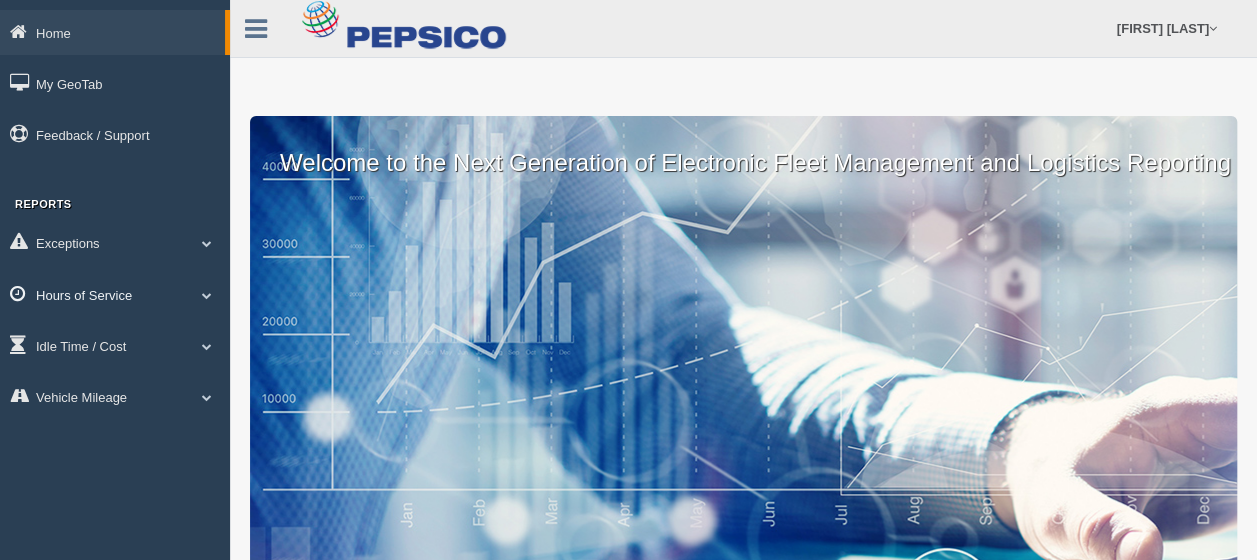 click on "Hours of Service" at bounding box center (115, 294) 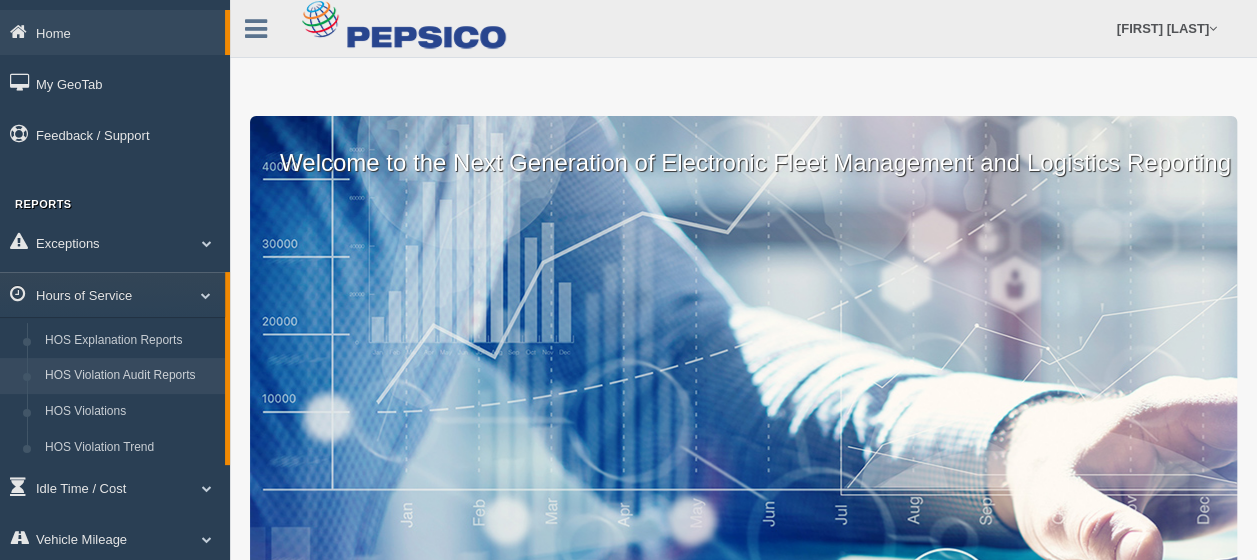 click on "HOS Violation Audit Reports" at bounding box center (130, 376) 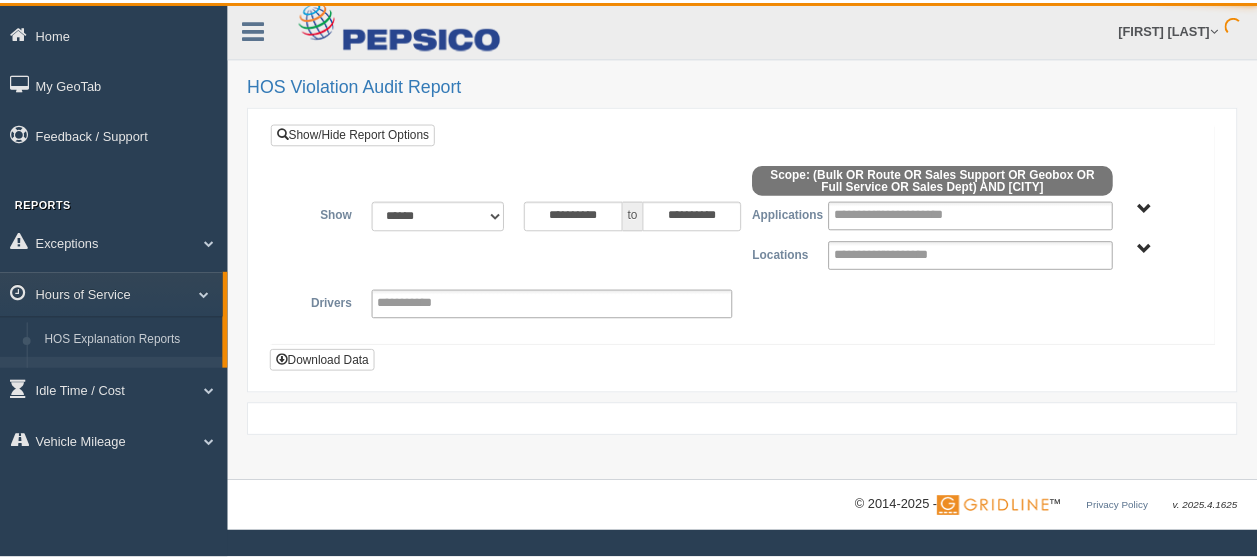 scroll, scrollTop: 0, scrollLeft: 0, axis: both 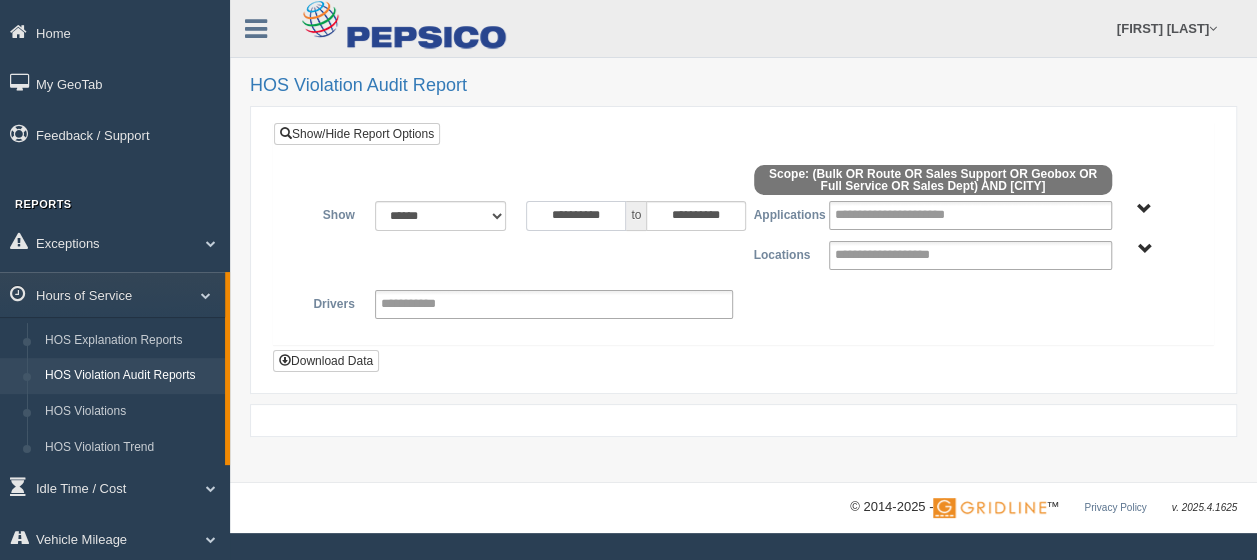 click on "**********" at bounding box center (576, 216) 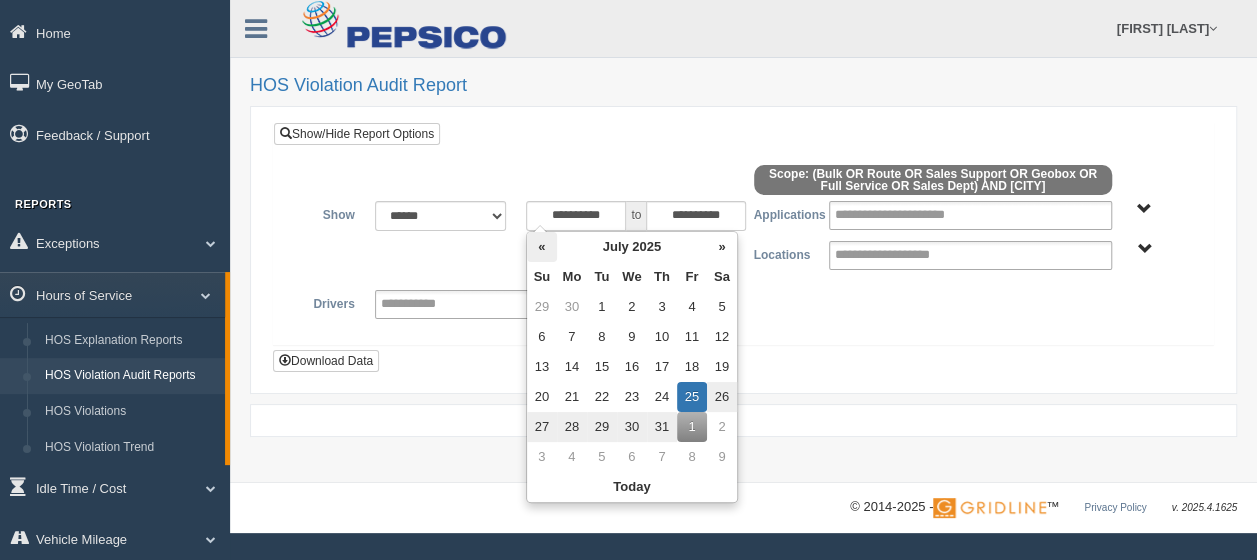 click on "«" at bounding box center [542, 247] 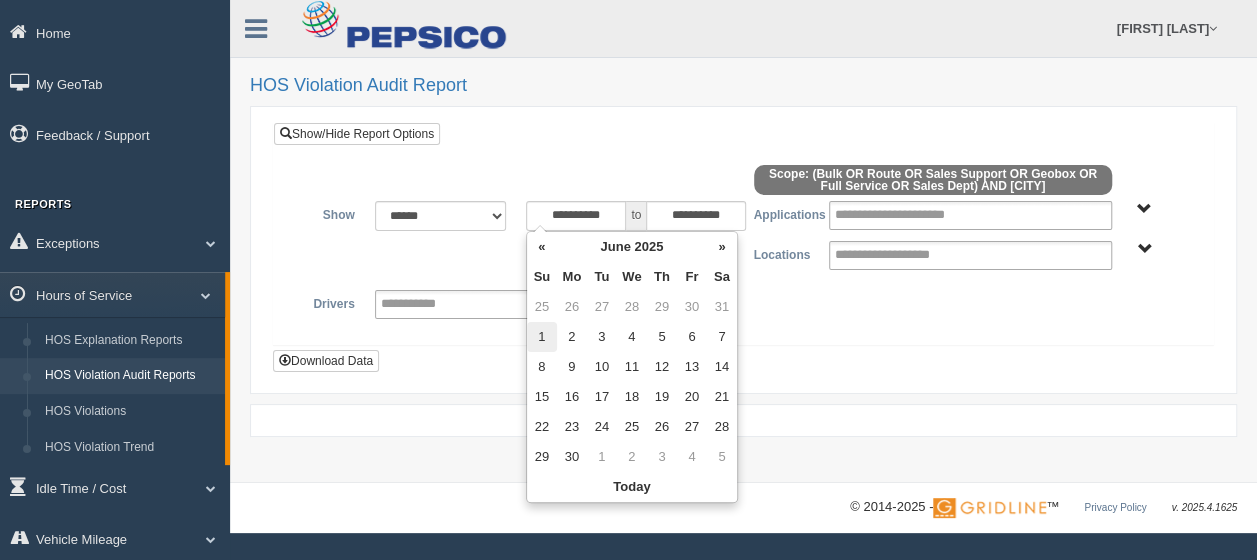 click on "1" at bounding box center [542, 337] 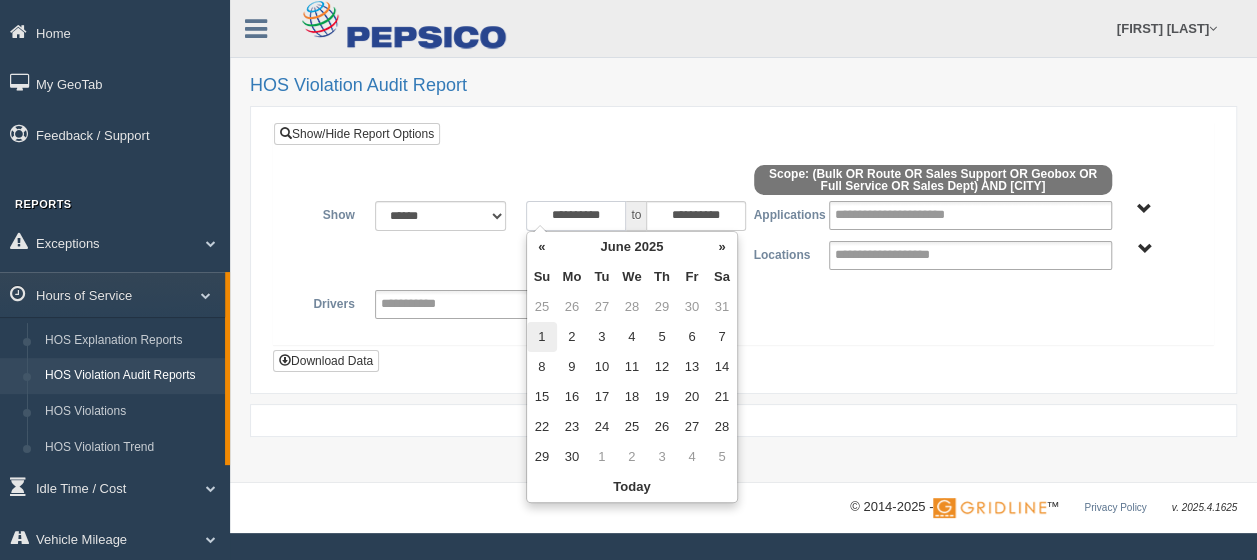 type on "**********" 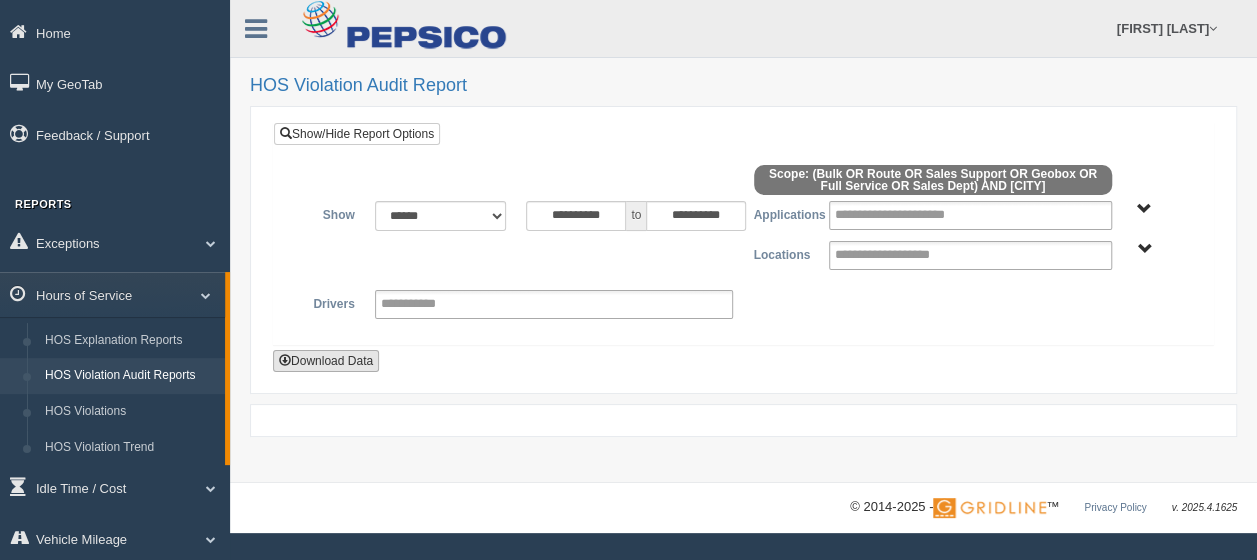 click on "Download Data" at bounding box center (326, 361) 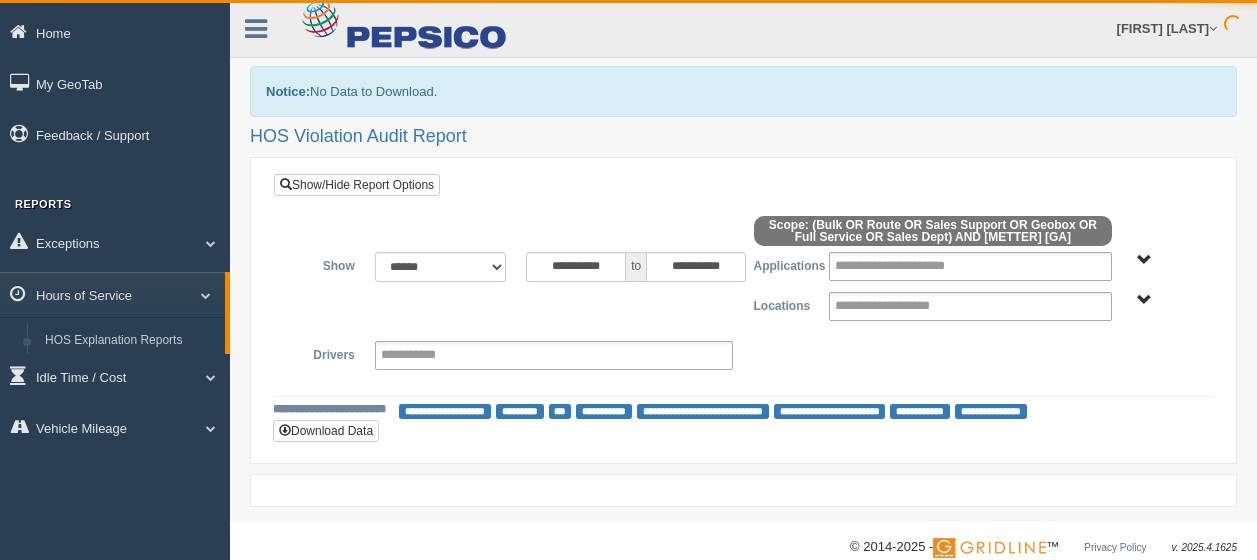 scroll, scrollTop: 0, scrollLeft: 0, axis: both 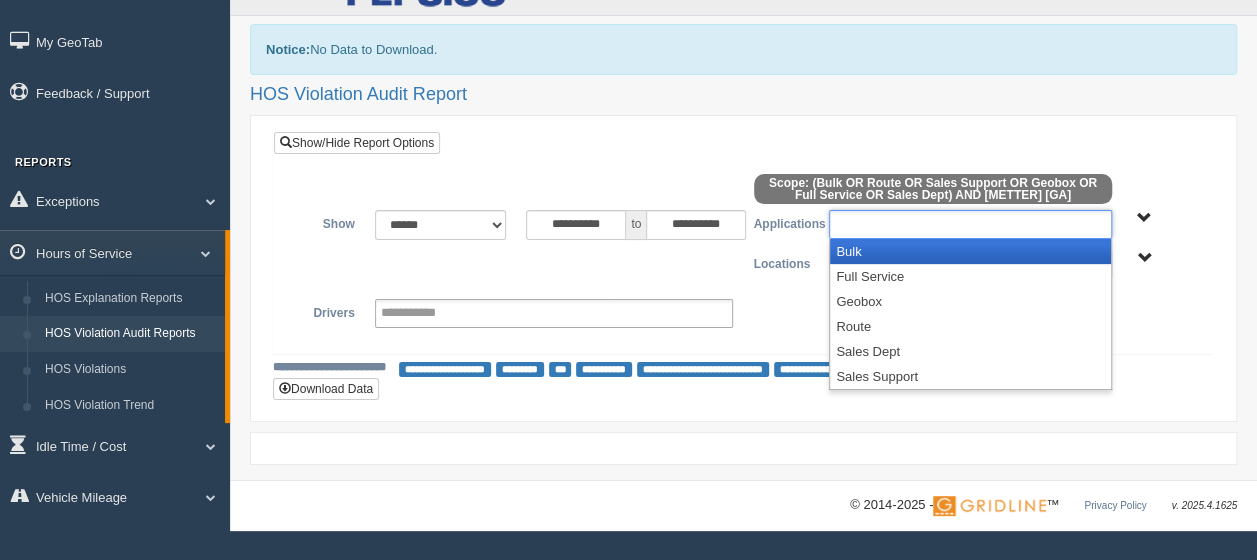 click at bounding box center [970, 224] 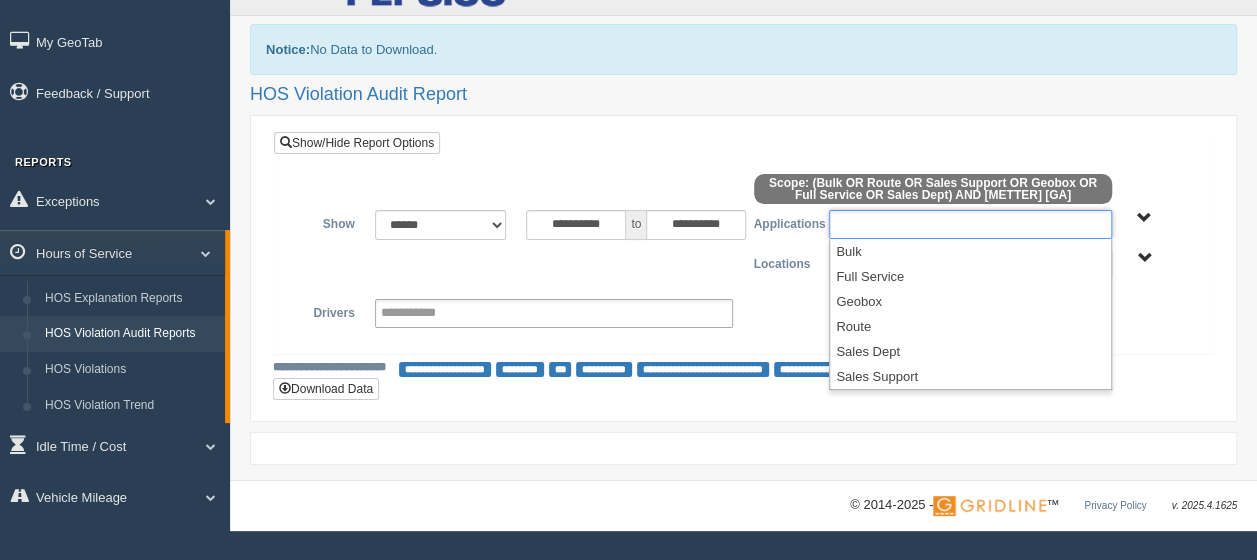 type on "**********" 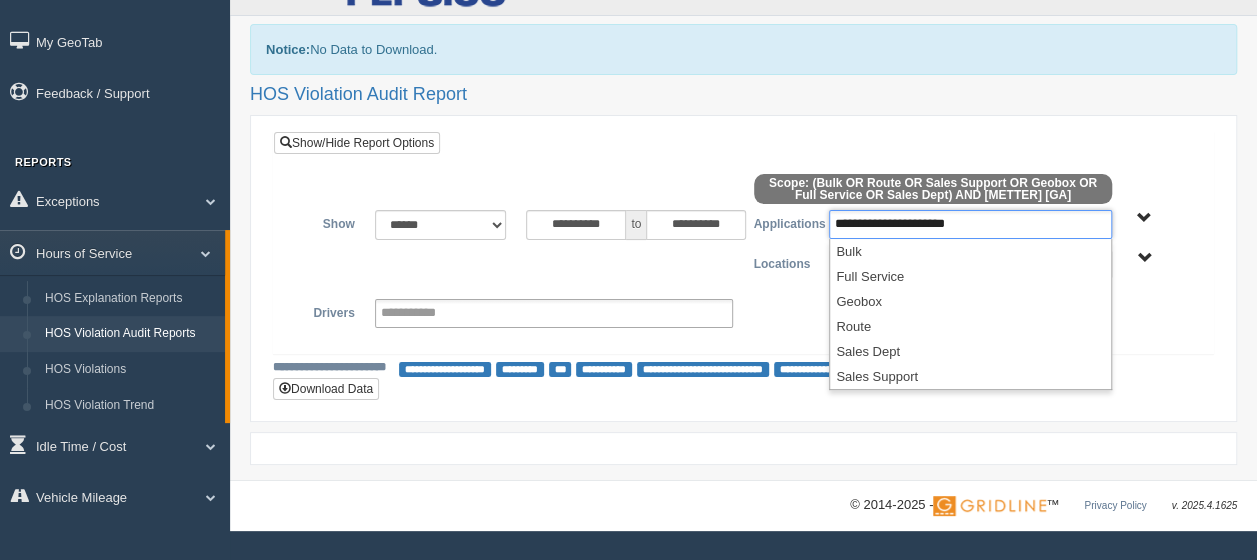 click on "**********" at bounding box center (743, 274) 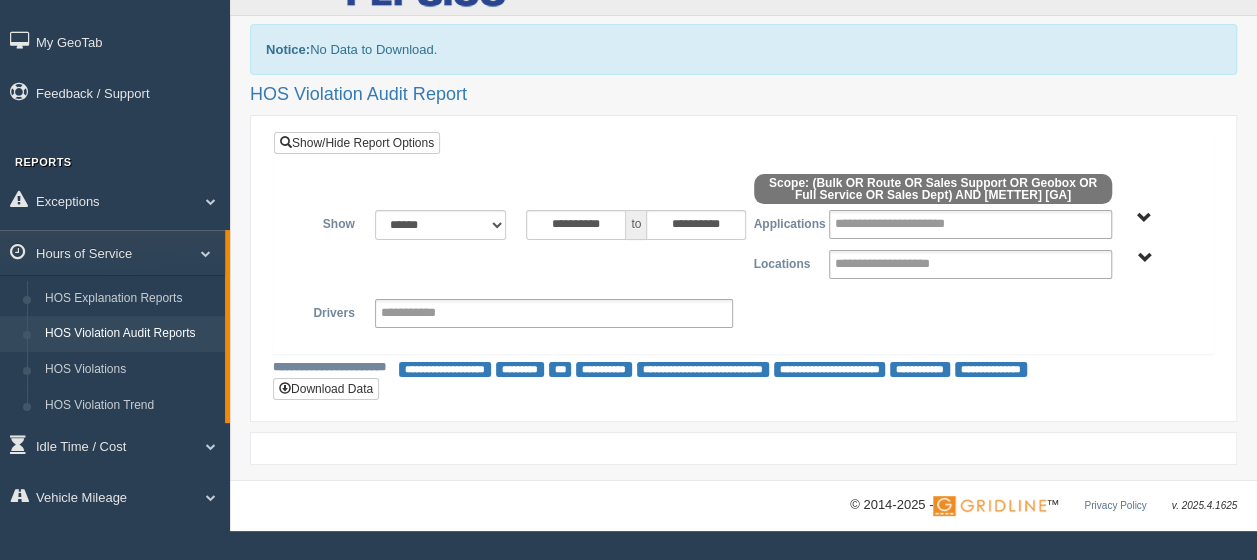 type 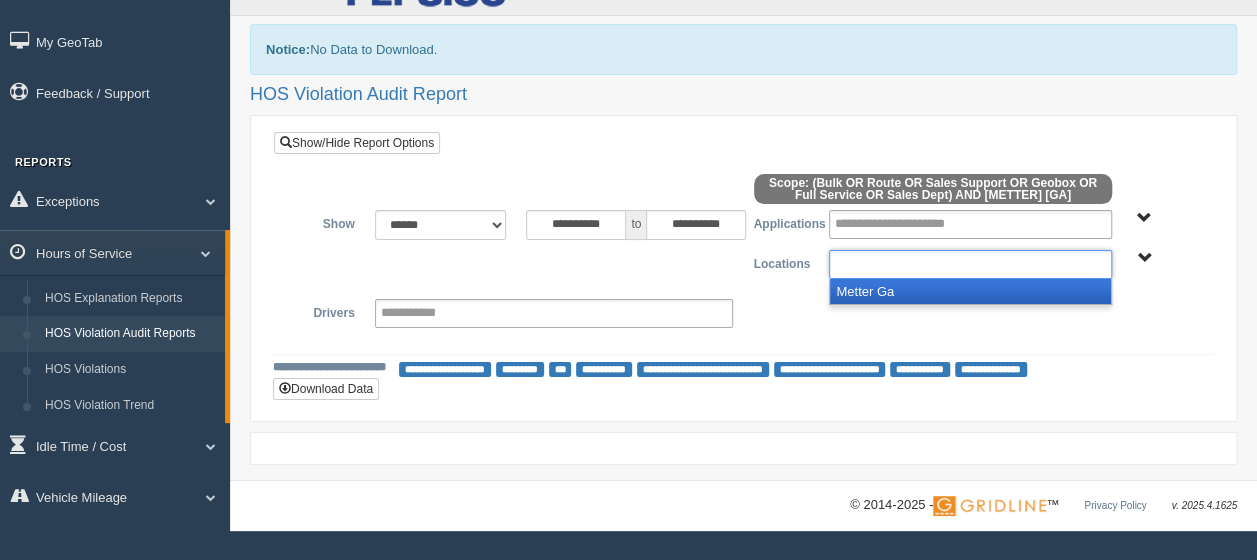 click at bounding box center [904, 264] 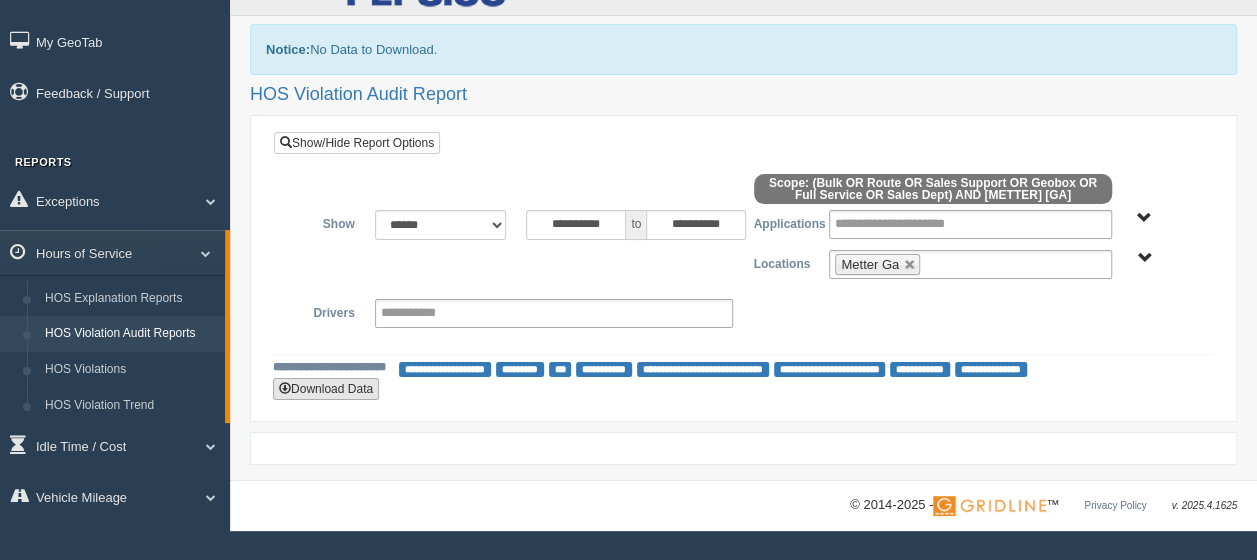 click on "Download Data" at bounding box center [326, 389] 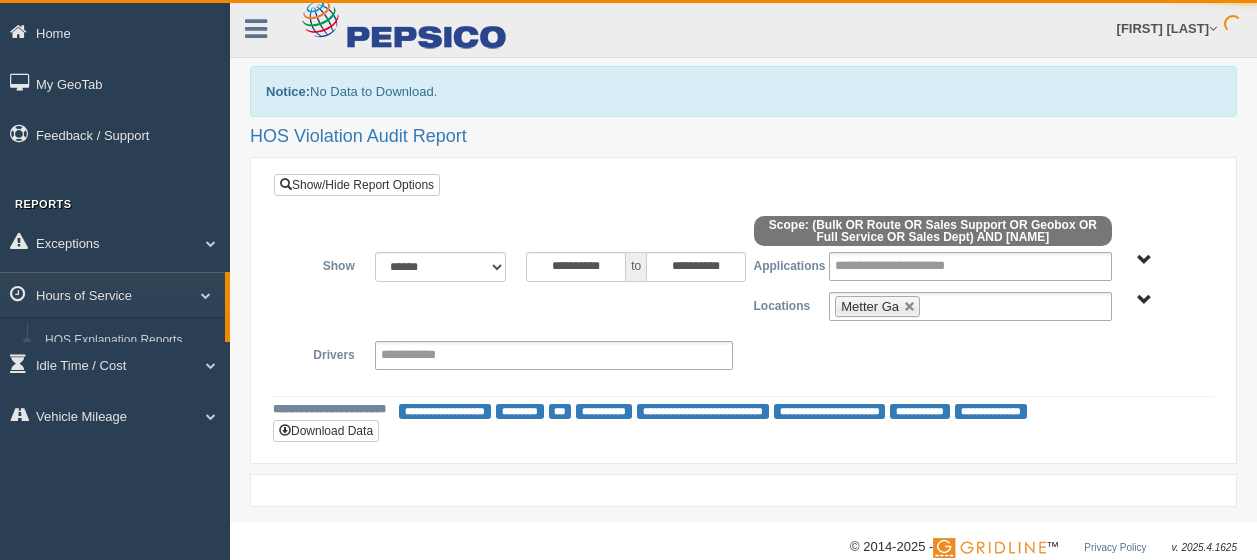 scroll, scrollTop: 0, scrollLeft: 0, axis: both 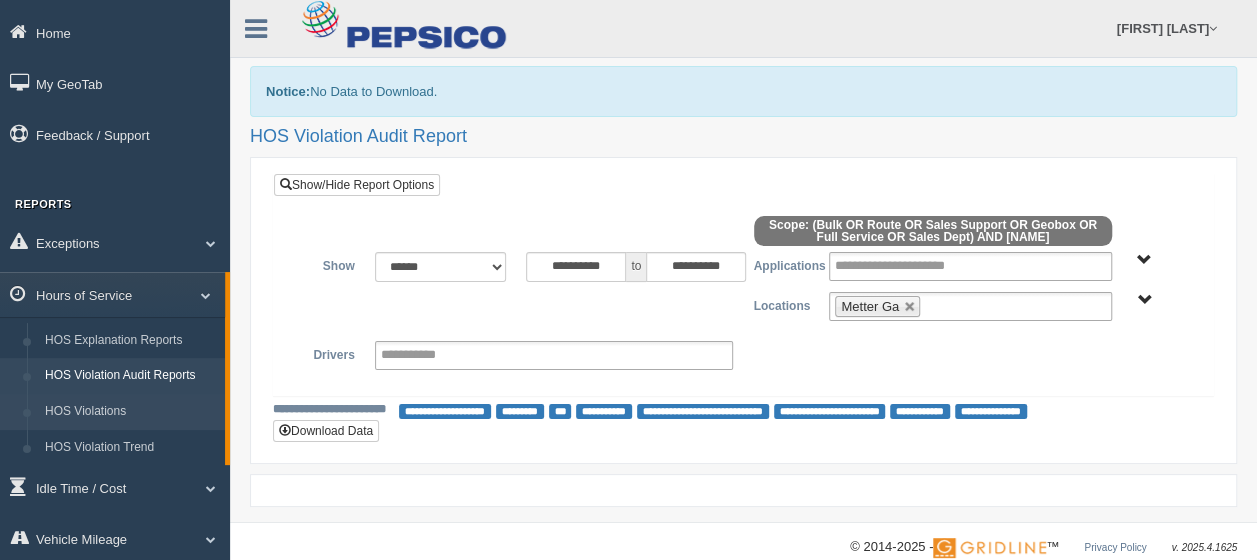 click on "HOS Violations" at bounding box center (130, 412) 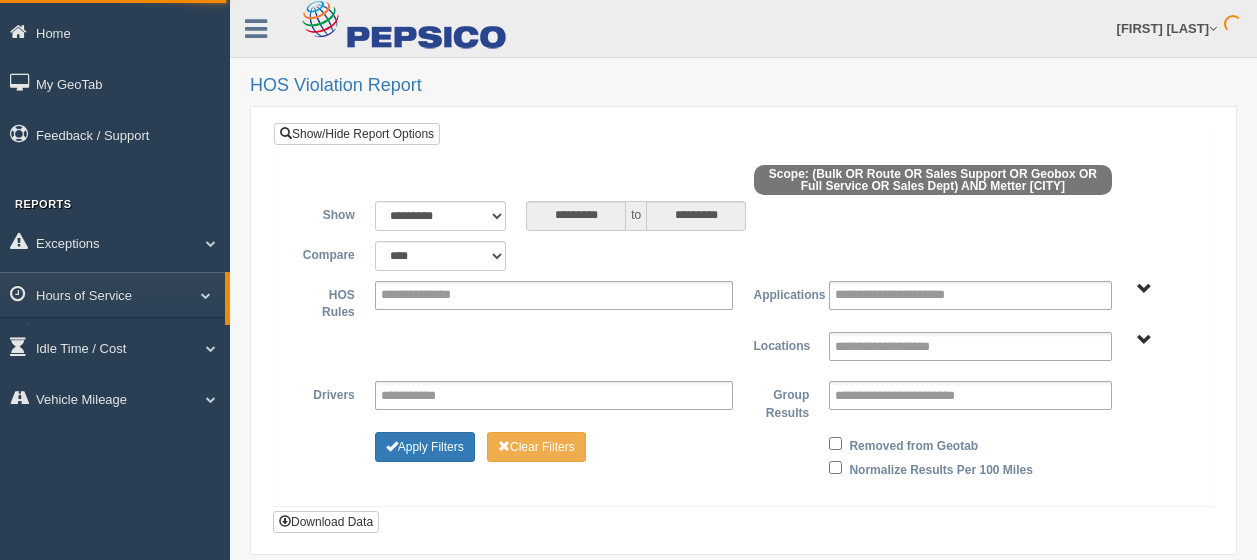 scroll, scrollTop: 0, scrollLeft: 0, axis: both 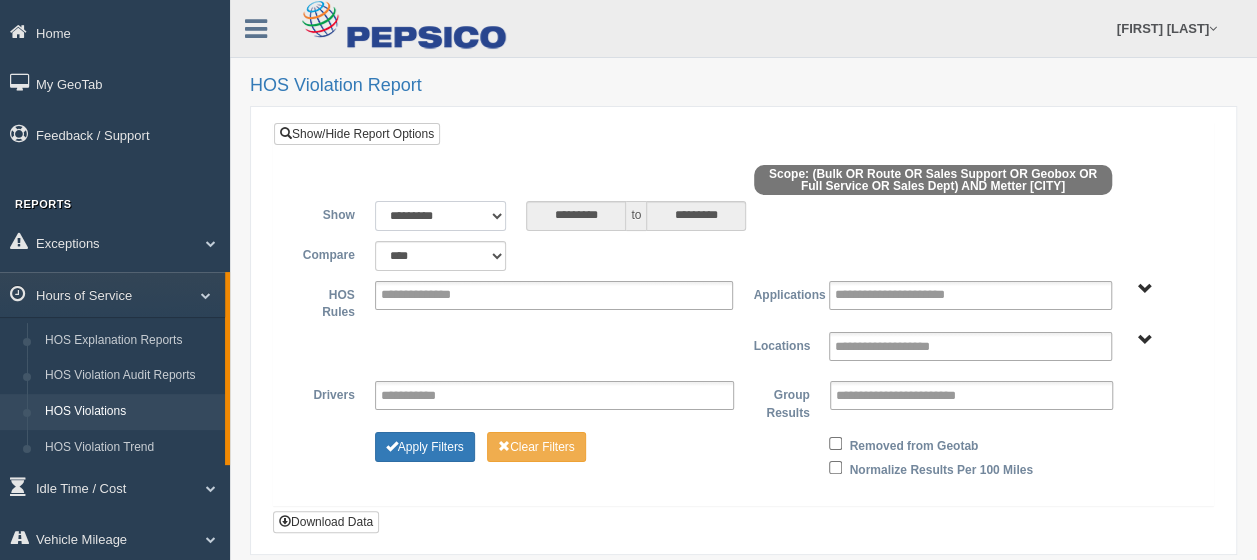 click on "**********" at bounding box center (441, 216) 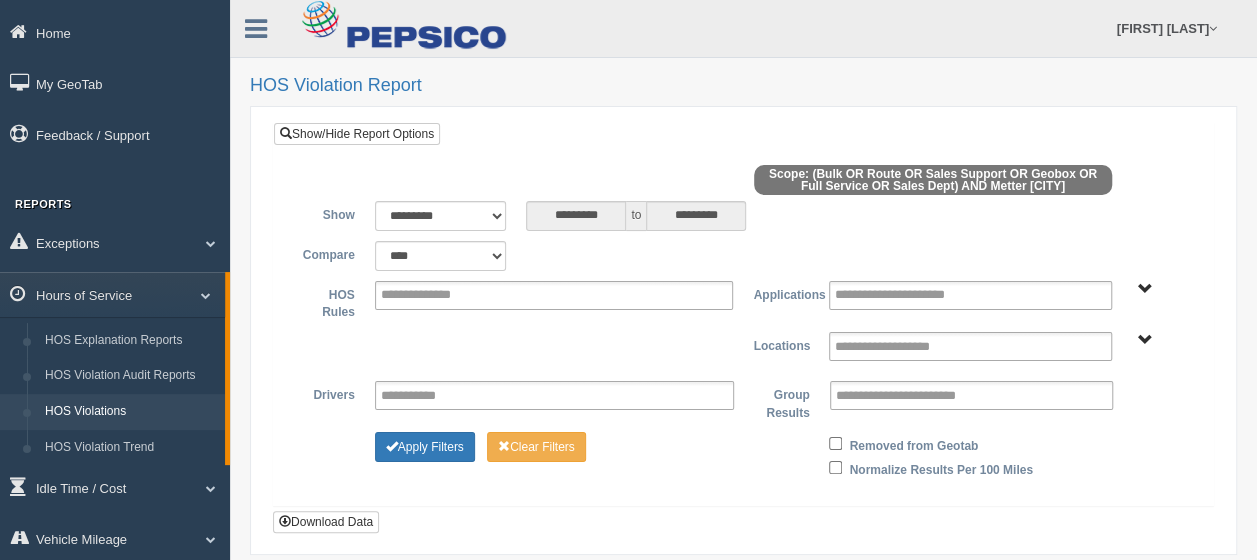 click on "**********" at bounding box center [743, 327] 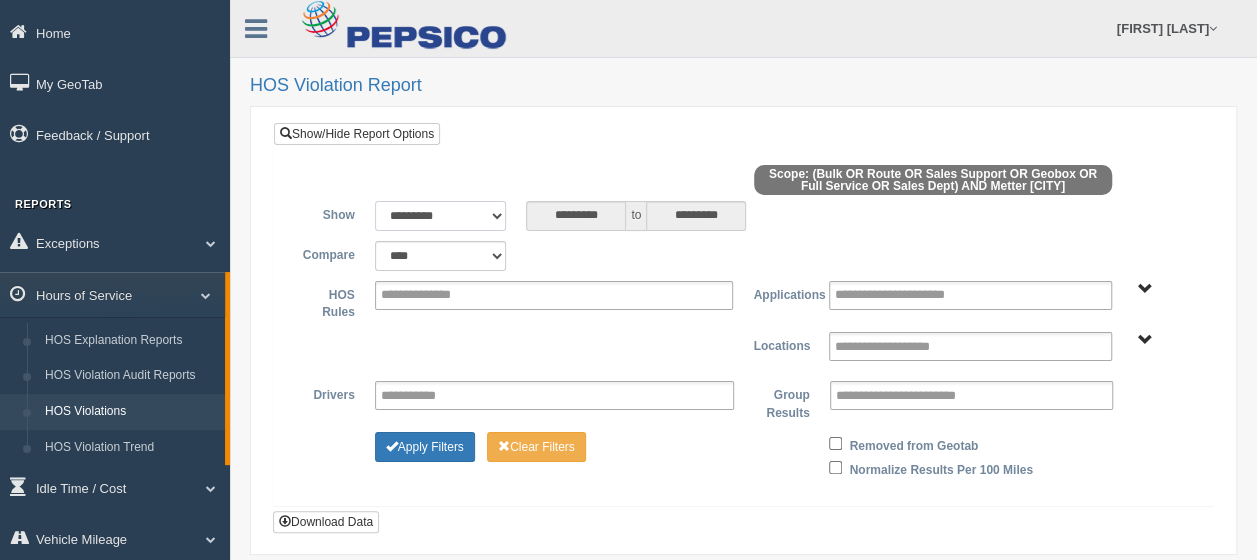 click on "**********" at bounding box center (441, 216) 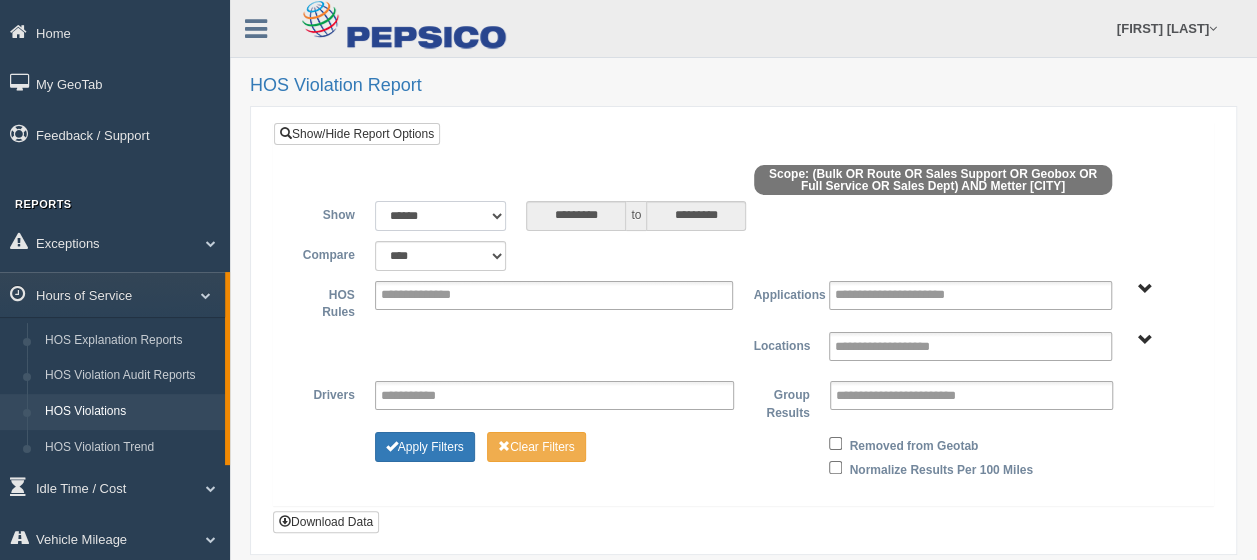 click on "**********" at bounding box center (441, 216) 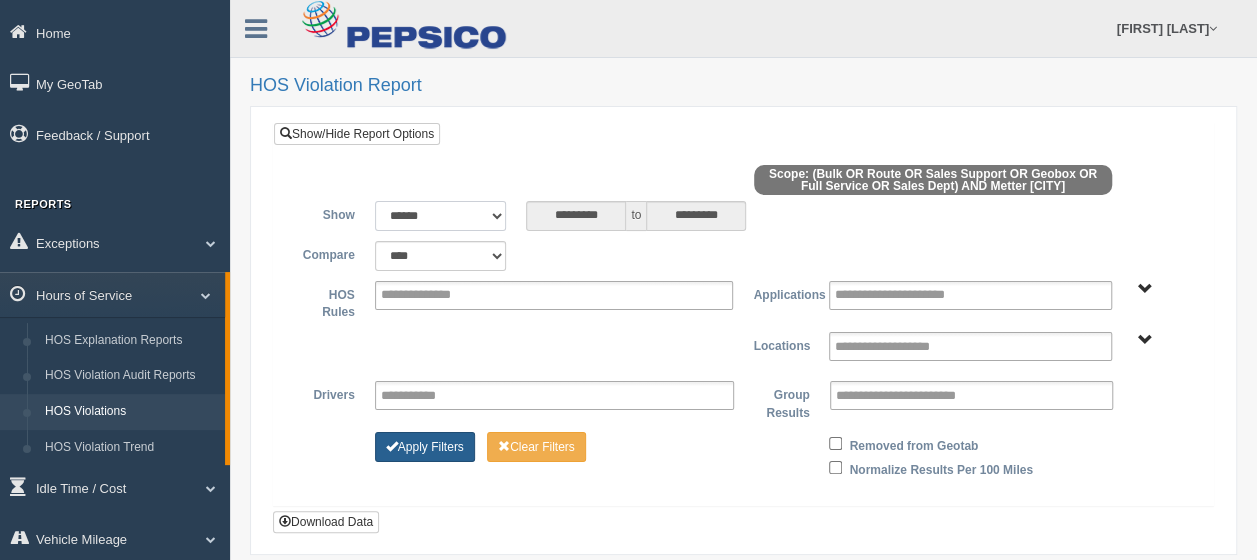 type on "**********" 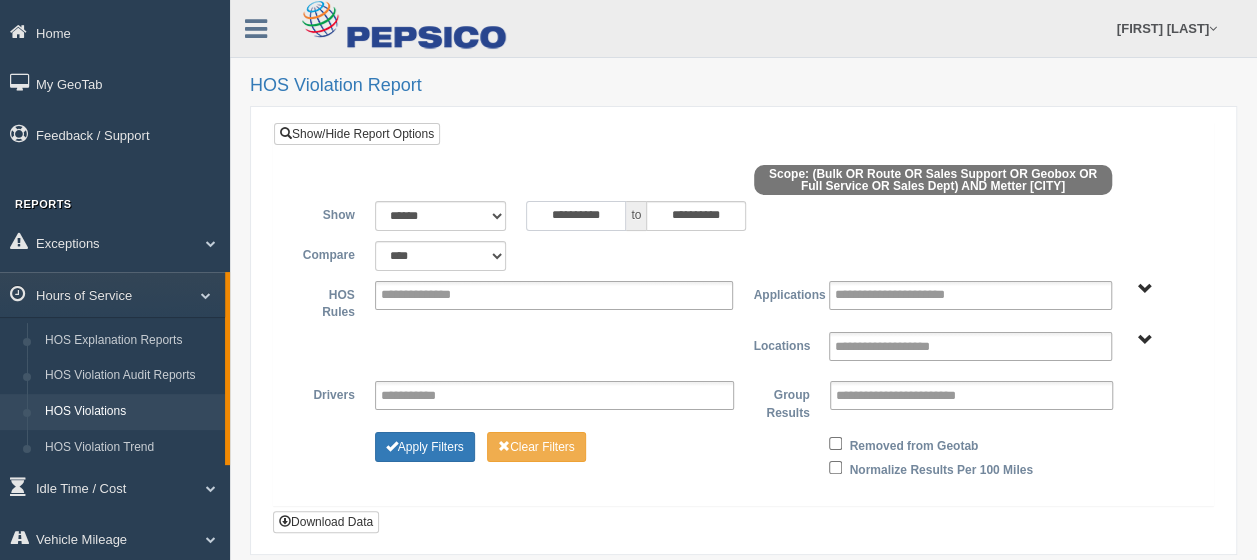 click on "**********" at bounding box center [576, 216] 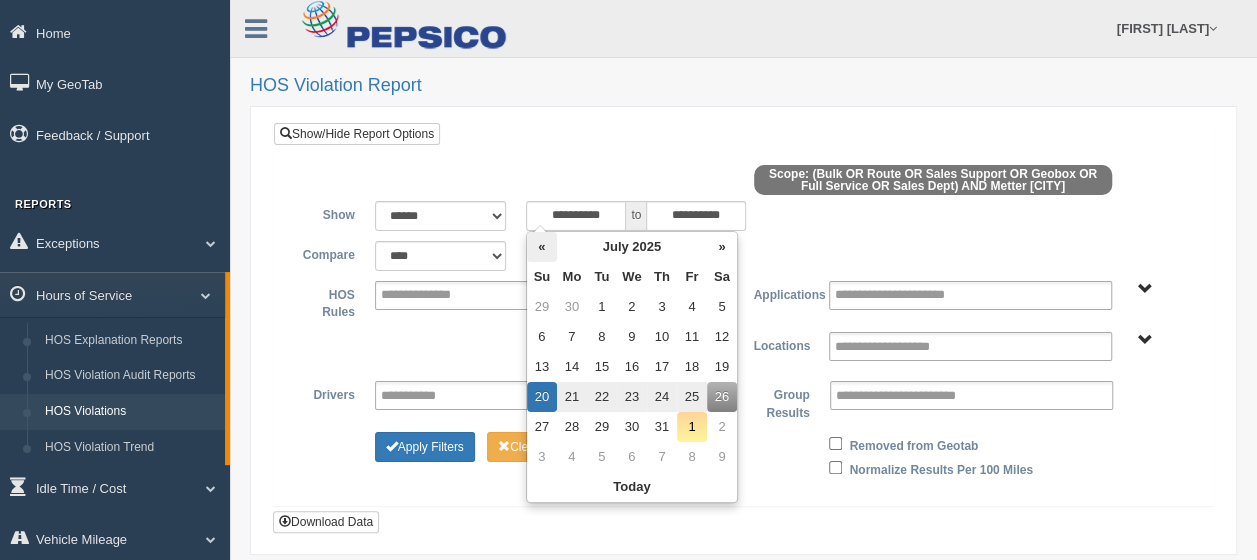 click on "«" at bounding box center [542, 247] 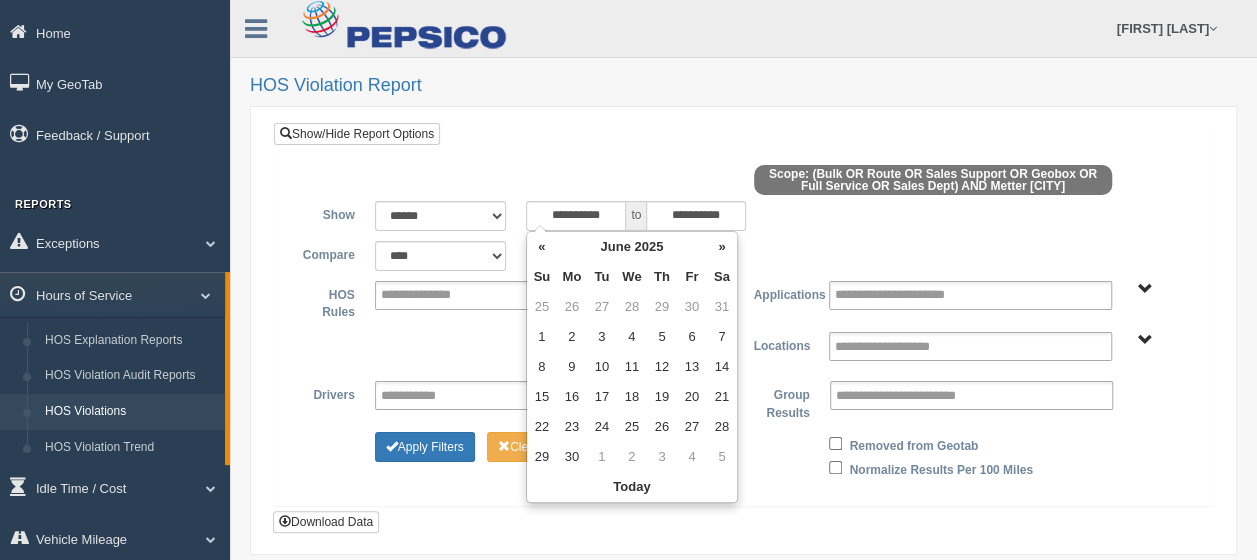 click on "«" at bounding box center [542, 247] 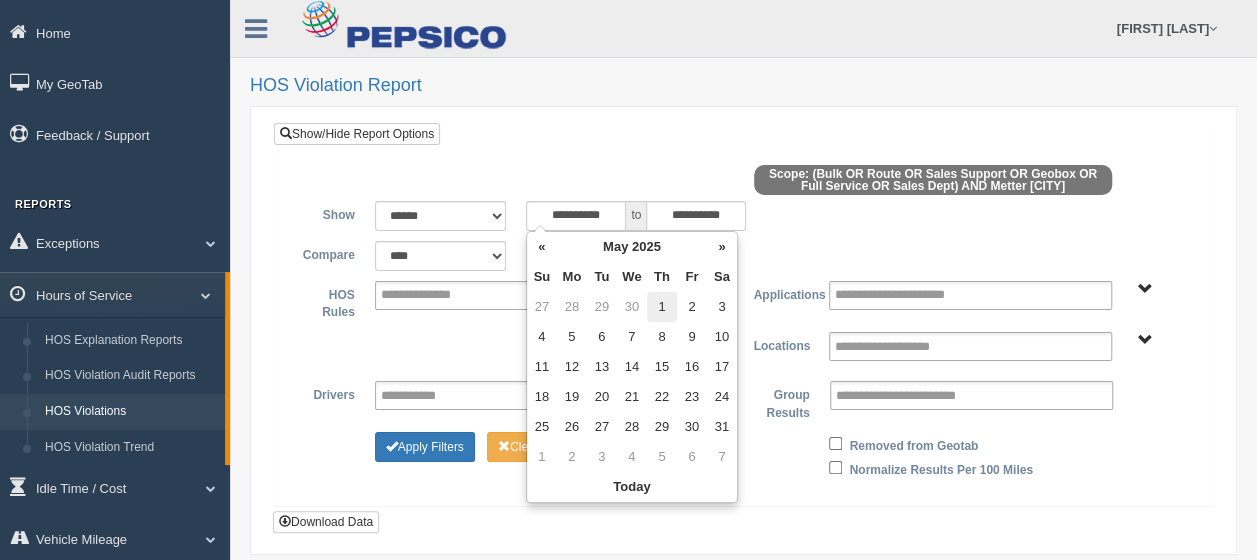 click on "1" at bounding box center (662, 307) 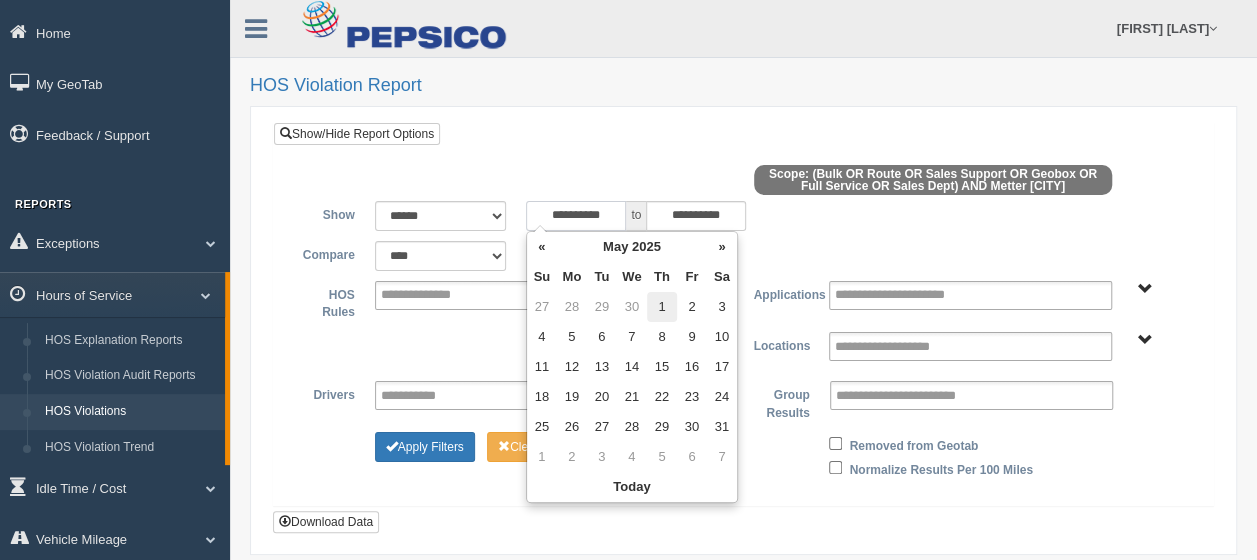 type on "**********" 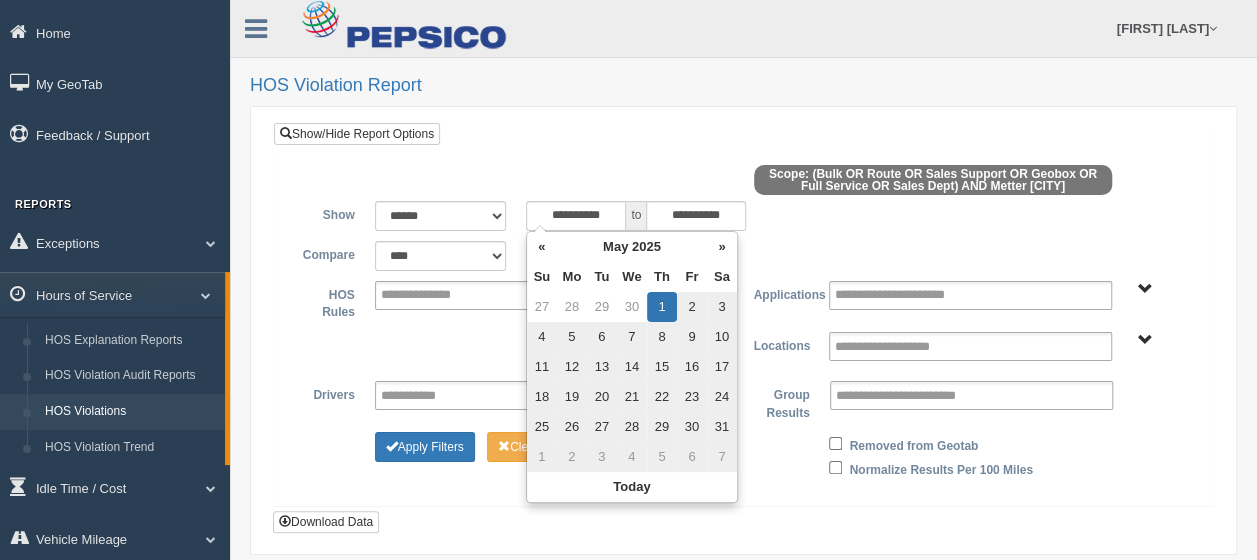 click on "**********" at bounding box center [743, 327] 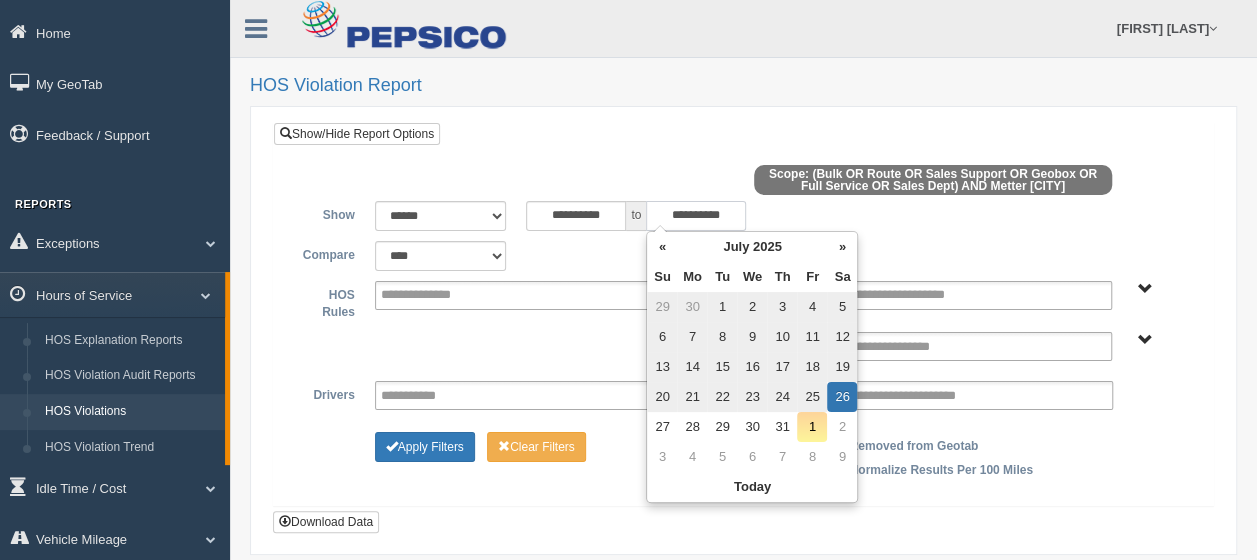 click on "**********" at bounding box center (696, 216) 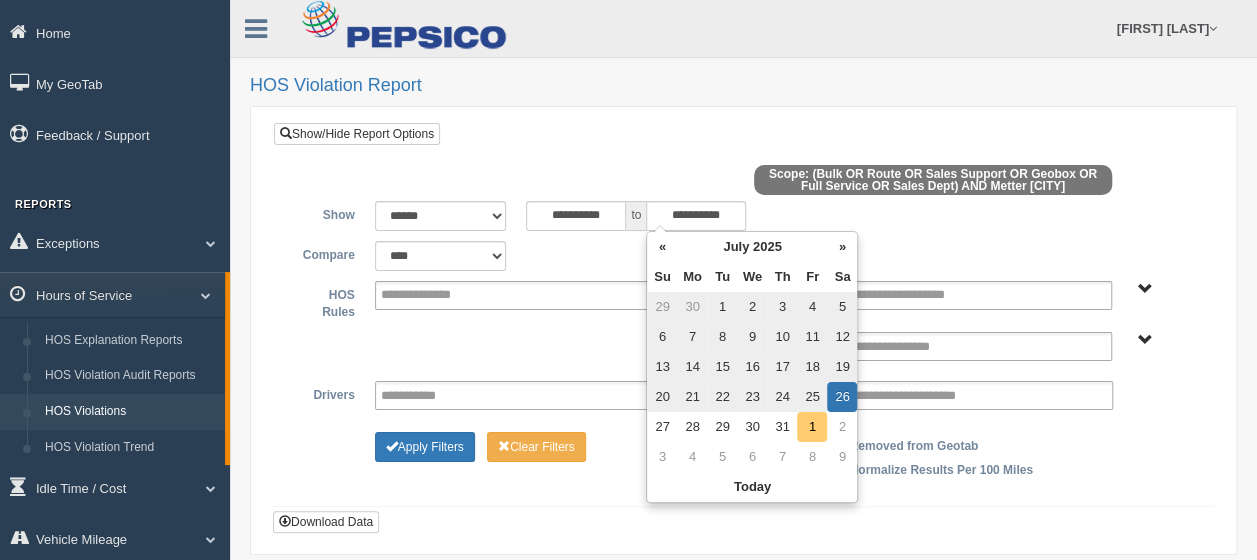 click on "1" at bounding box center (812, 427) 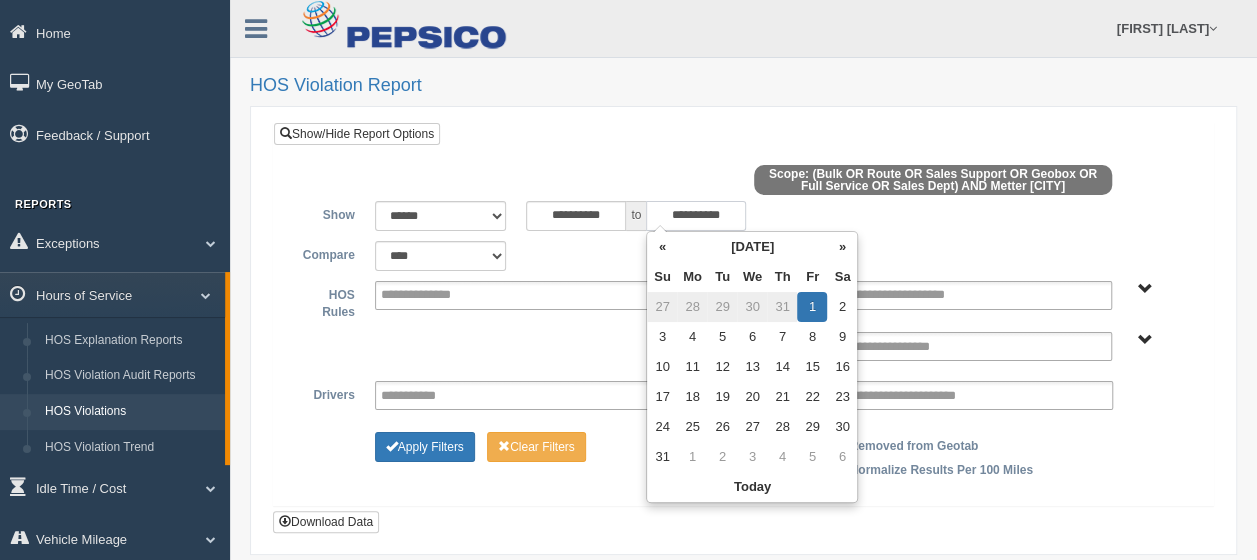 type on "**********" 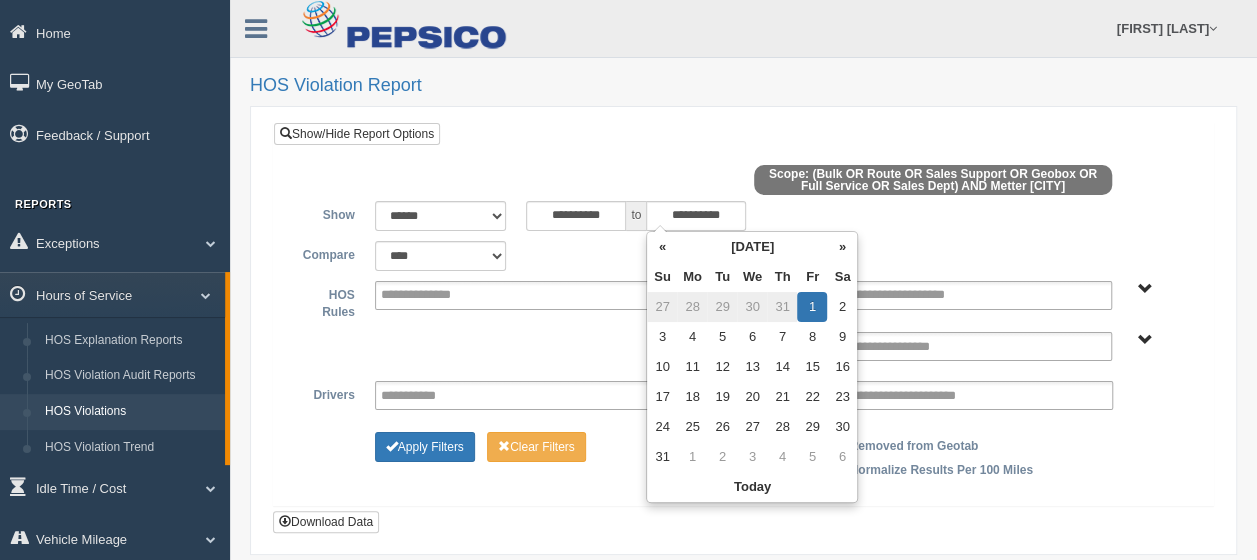 click on "**********" at bounding box center [743, 327] 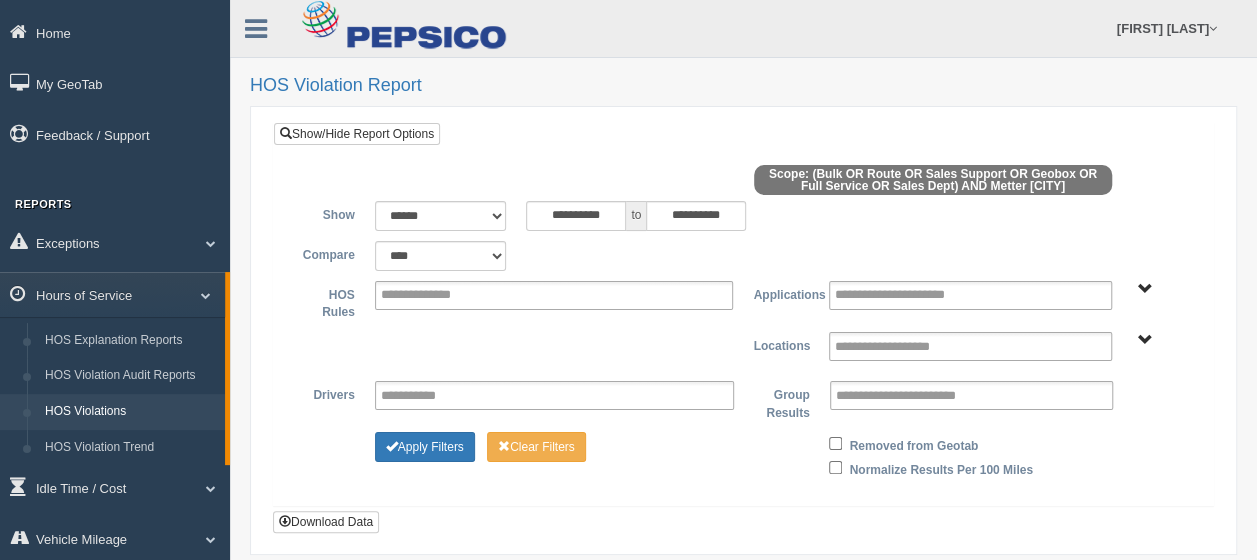 type 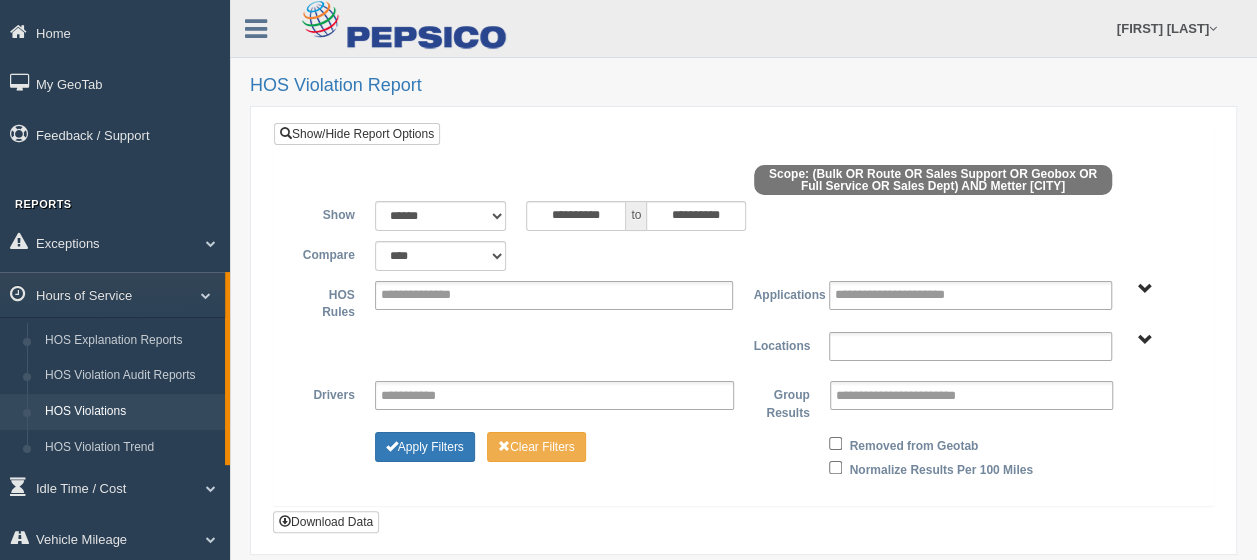 click at bounding box center (904, 346) 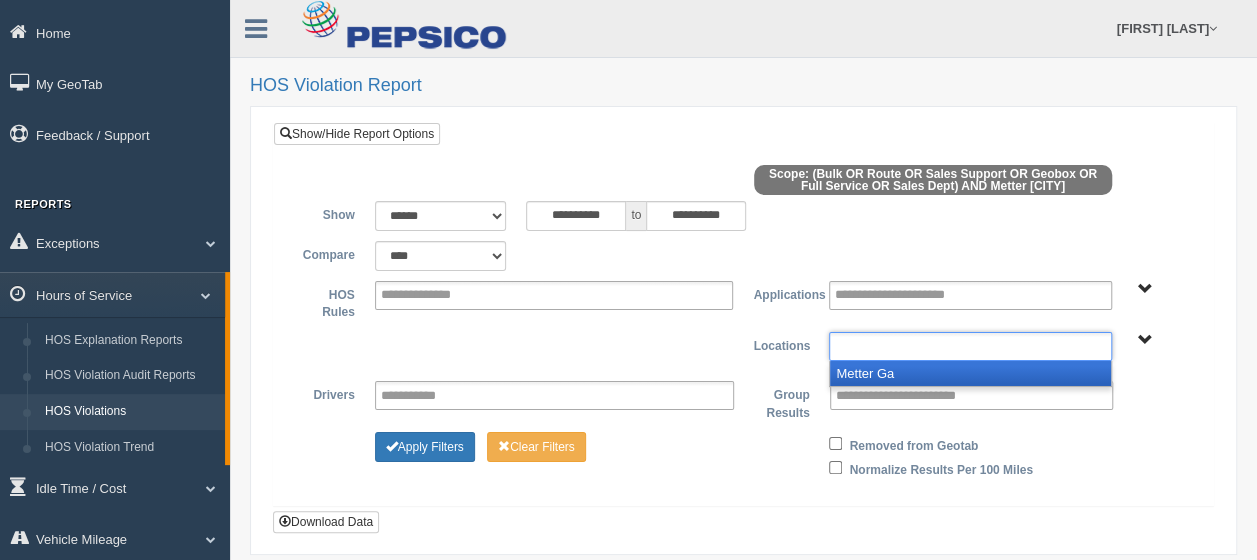 click on "Metter Ga" at bounding box center [970, 373] 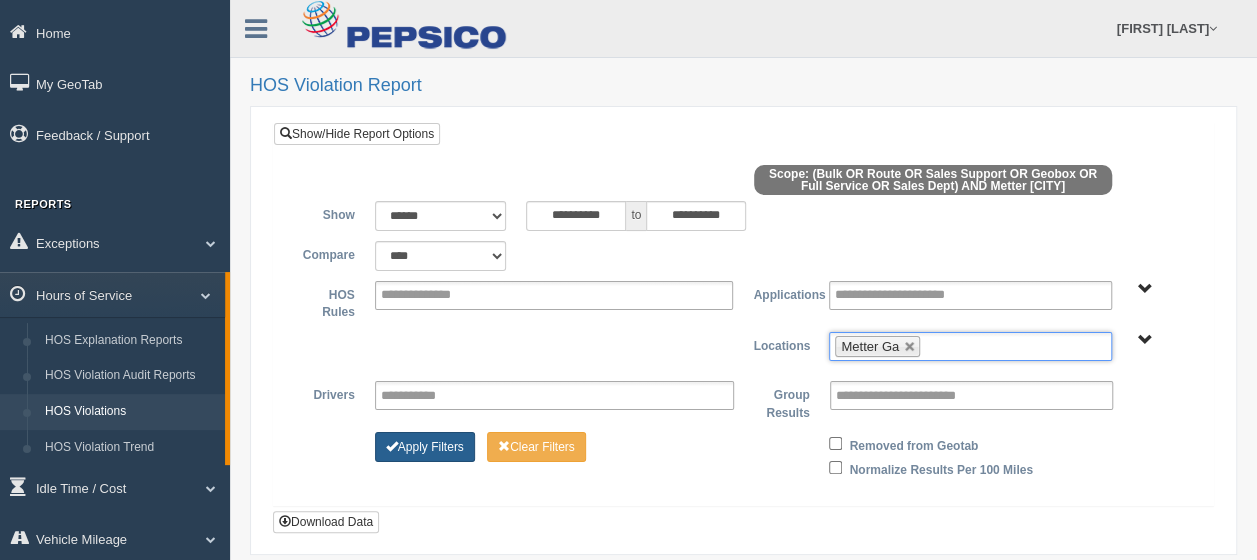 click on "Apply Filters" at bounding box center [425, 447] 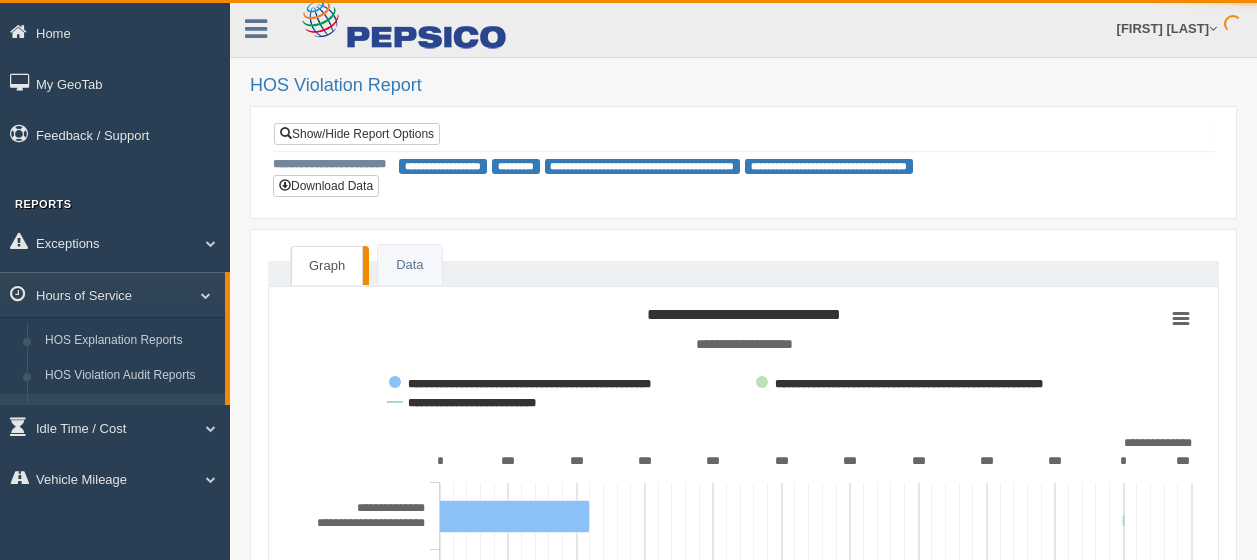 scroll, scrollTop: 0, scrollLeft: 0, axis: both 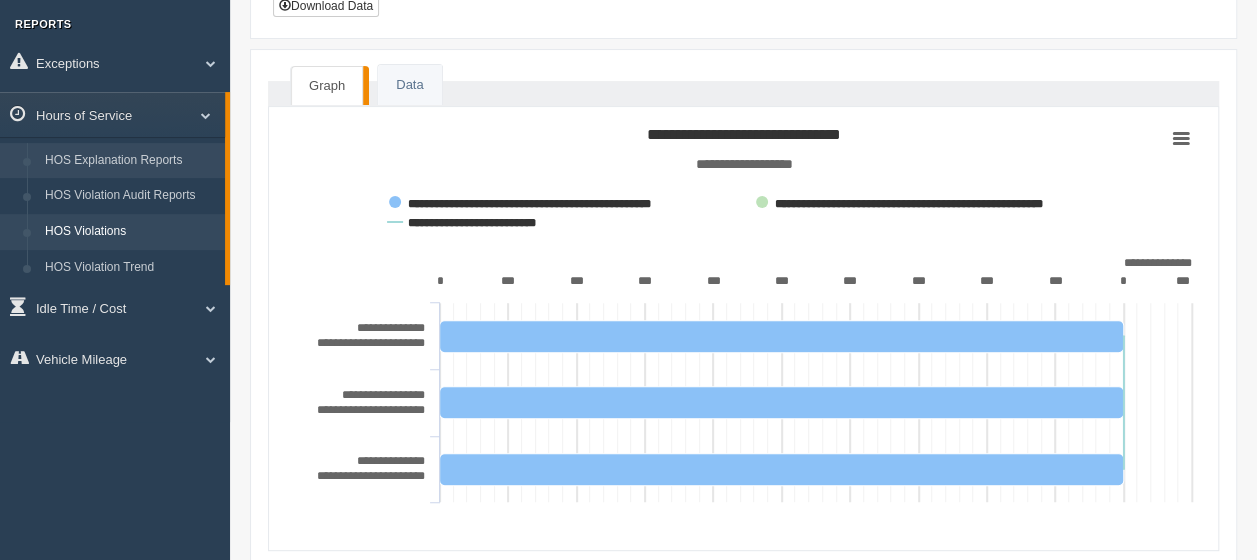 click on "HOS Explanation Reports" at bounding box center (130, 161) 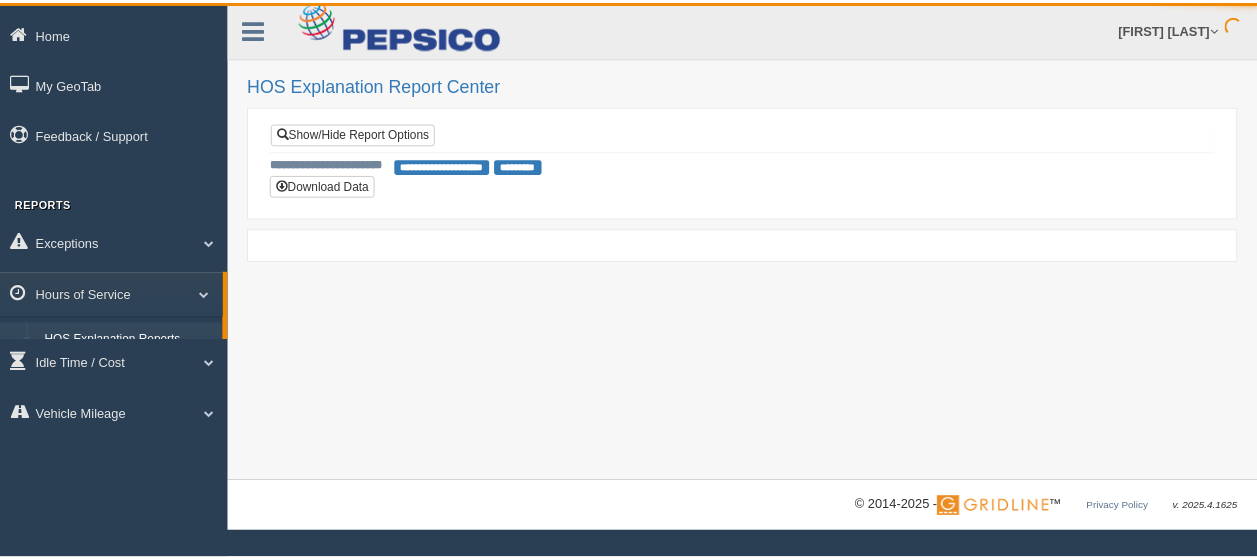 scroll, scrollTop: 0, scrollLeft: 0, axis: both 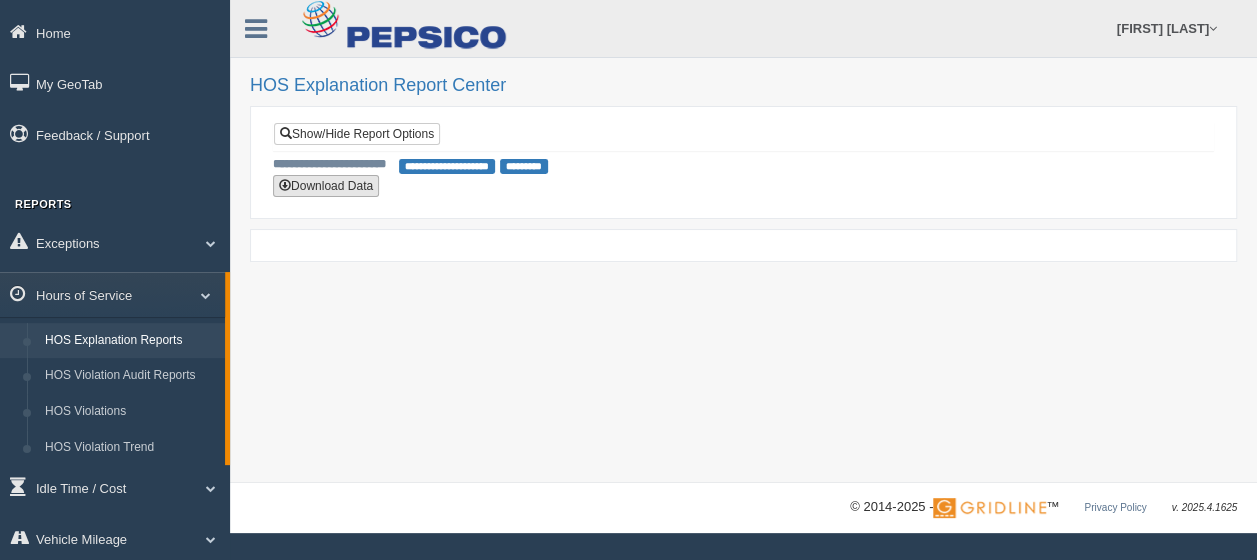 click on "Download Data" at bounding box center [326, 186] 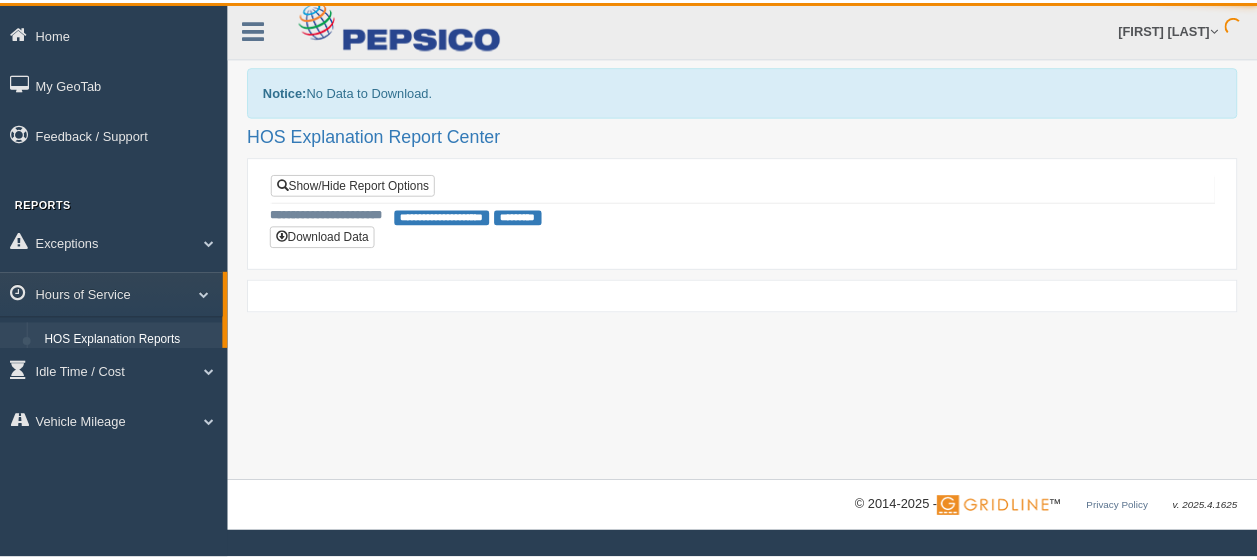 scroll, scrollTop: 0, scrollLeft: 0, axis: both 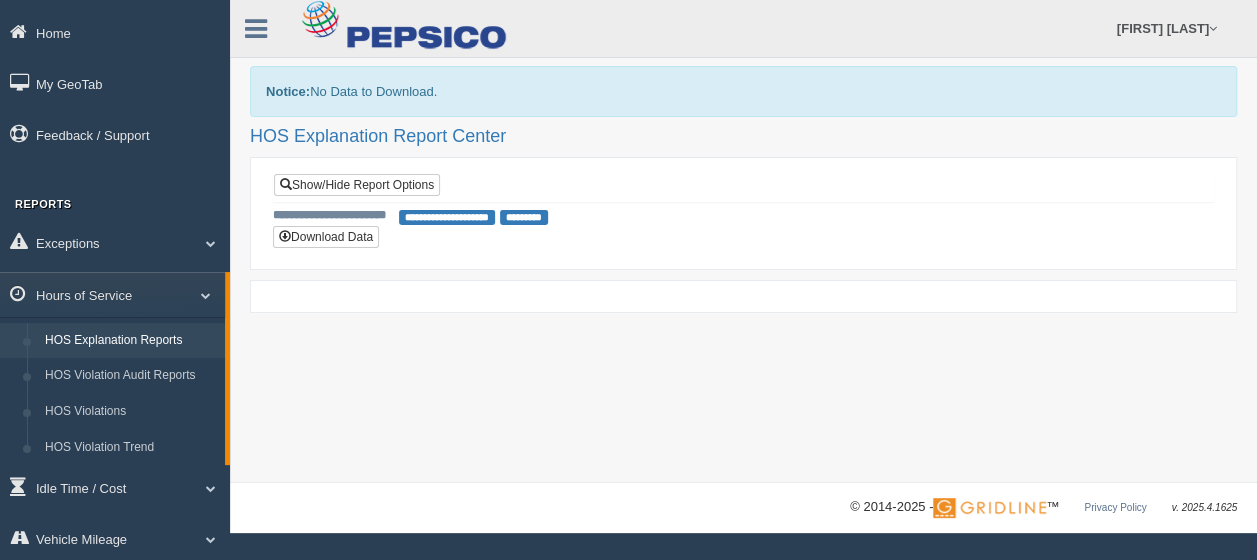 click on "**********" at bounding box center (447, 217) 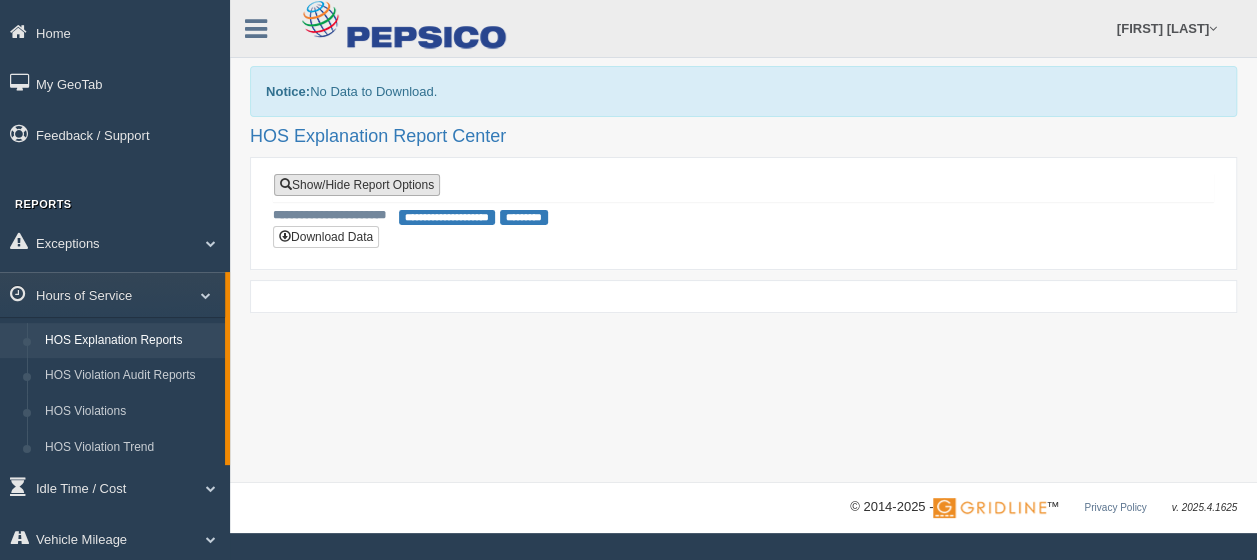 click on "Show/Hide Report Options" at bounding box center [357, 185] 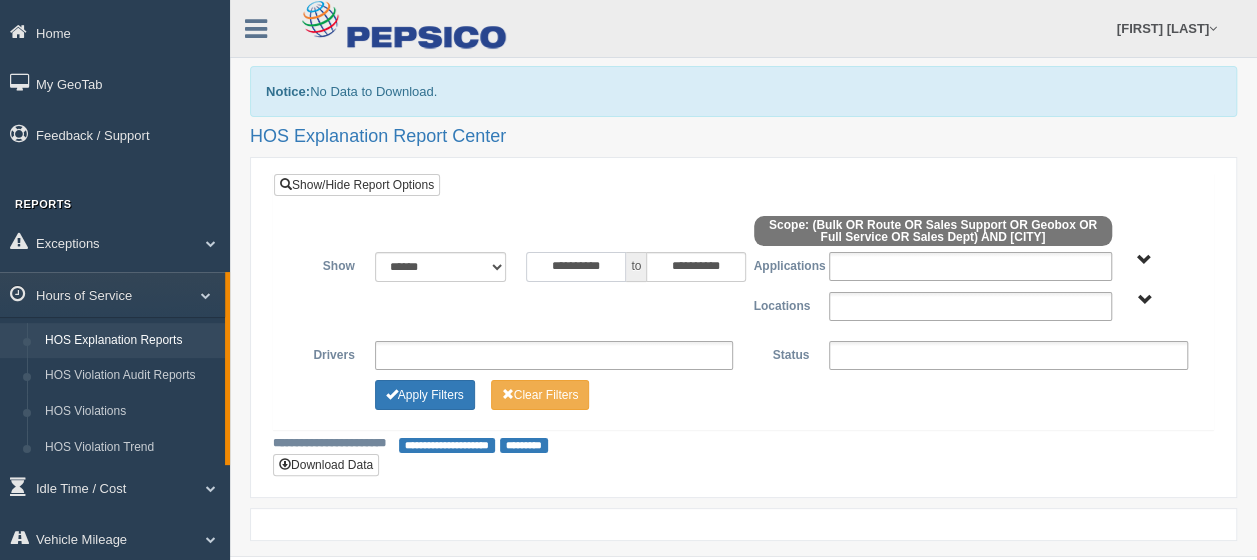 click on "**********" at bounding box center [576, 267] 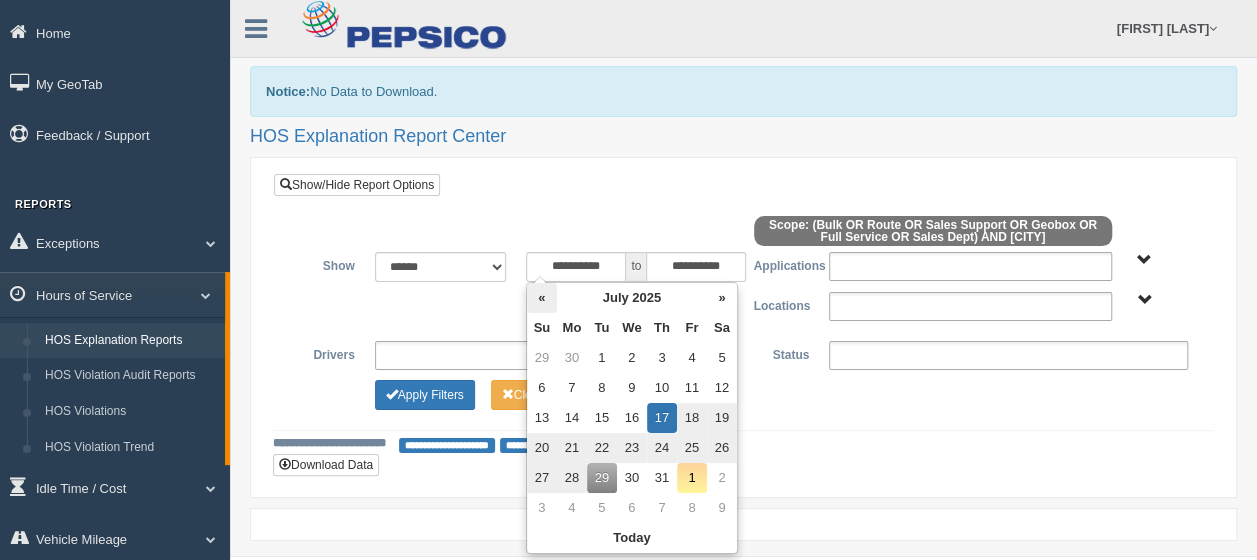 click on "«" at bounding box center (542, 298) 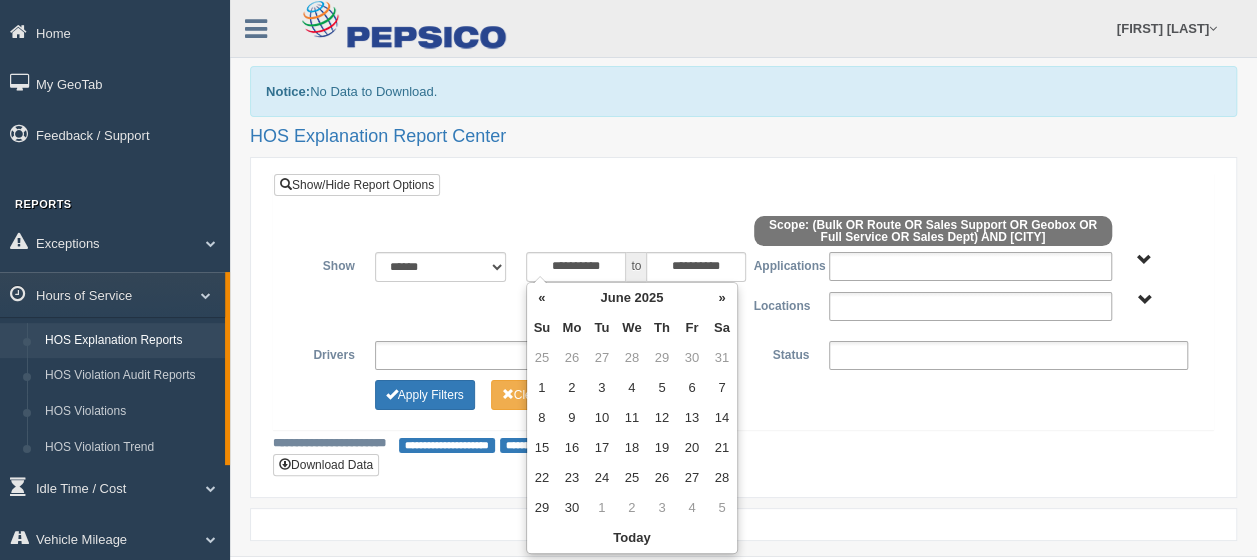 click on "«" at bounding box center (542, 298) 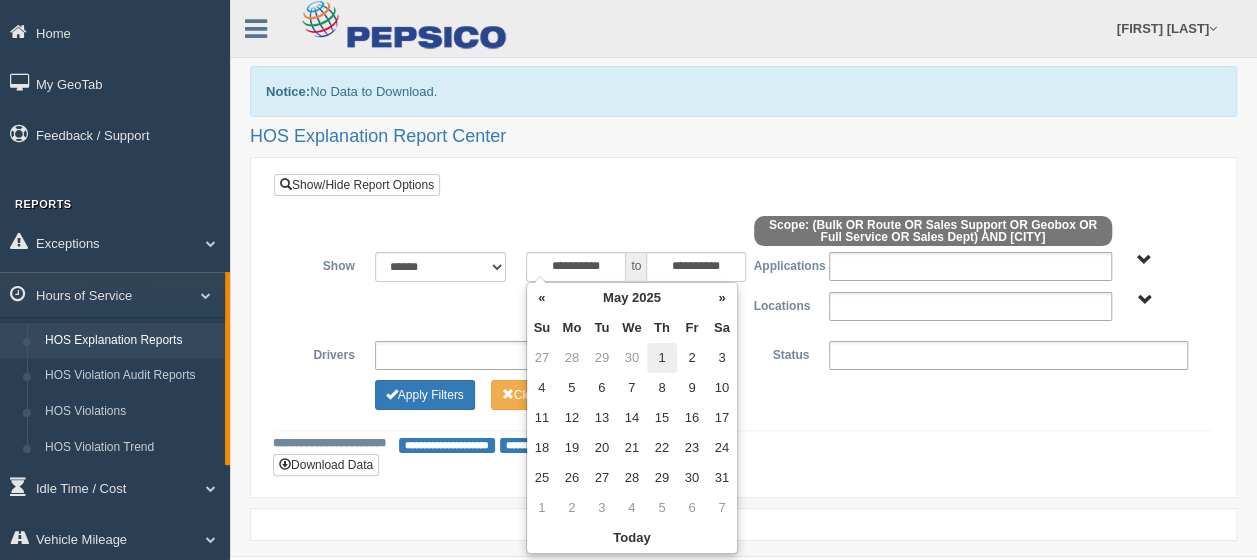 click on "1" at bounding box center [662, 358] 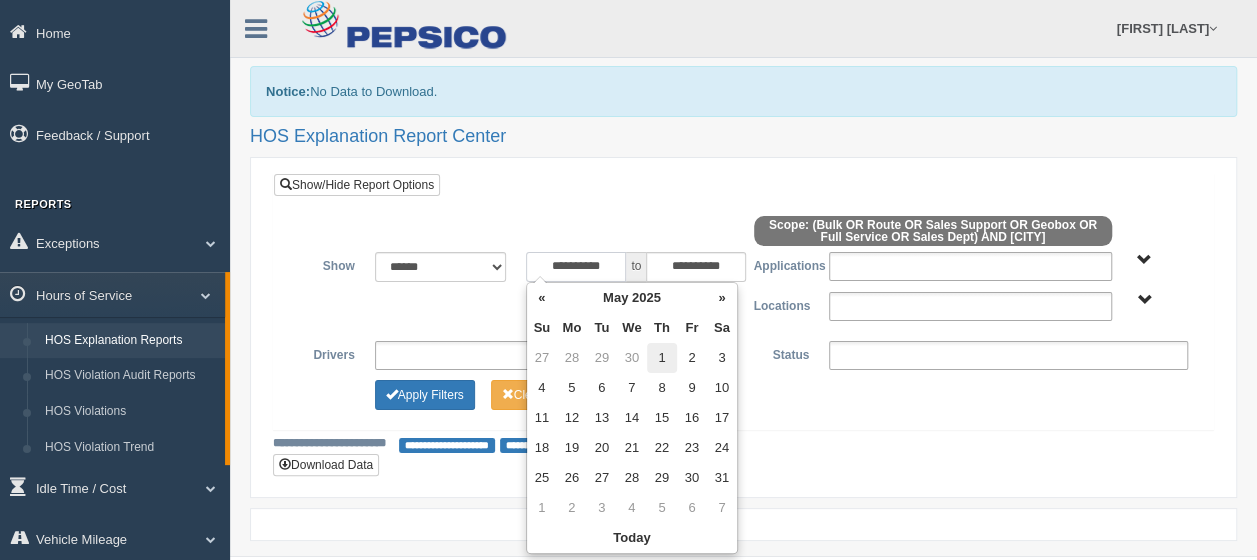 type on "**********" 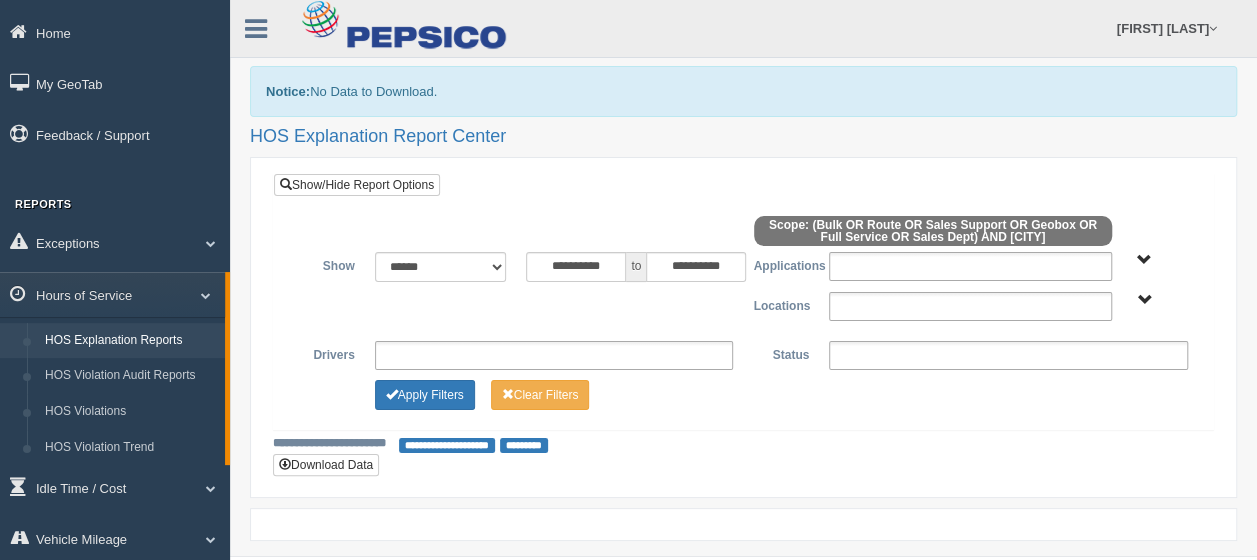 click on "**********" at bounding box center (743, 330) 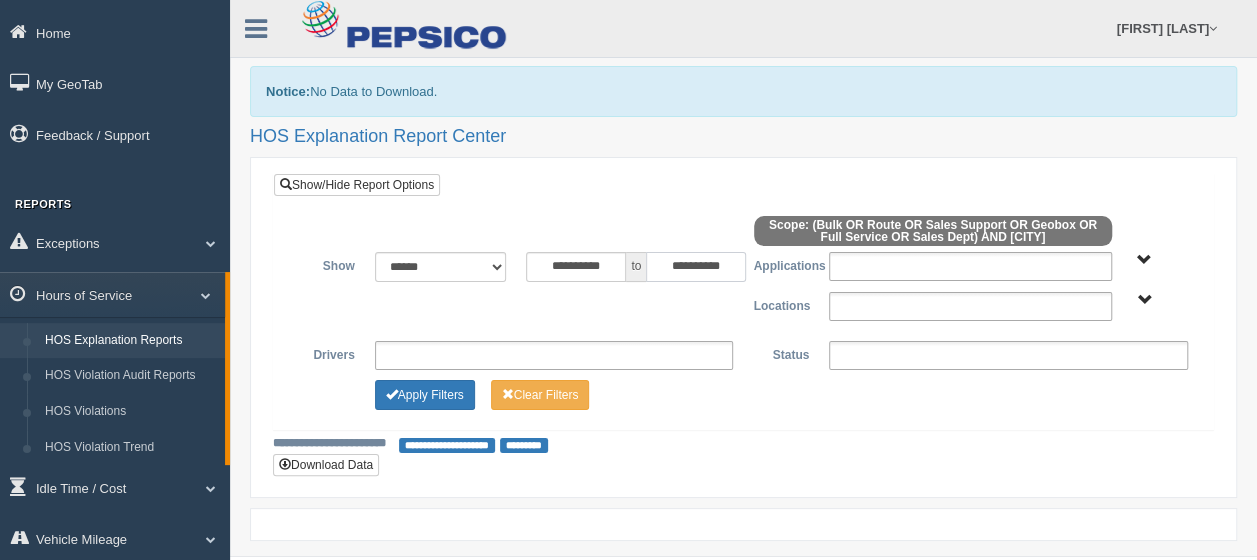 click on "**********" at bounding box center (696, 267) 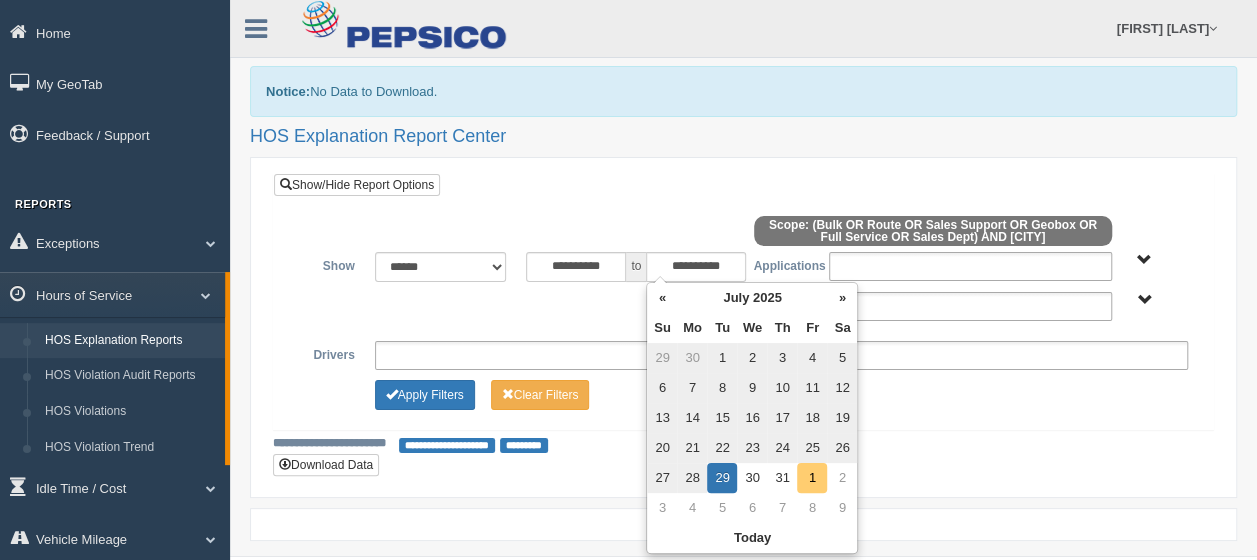 click on "1" at bounding box center [812, 478] 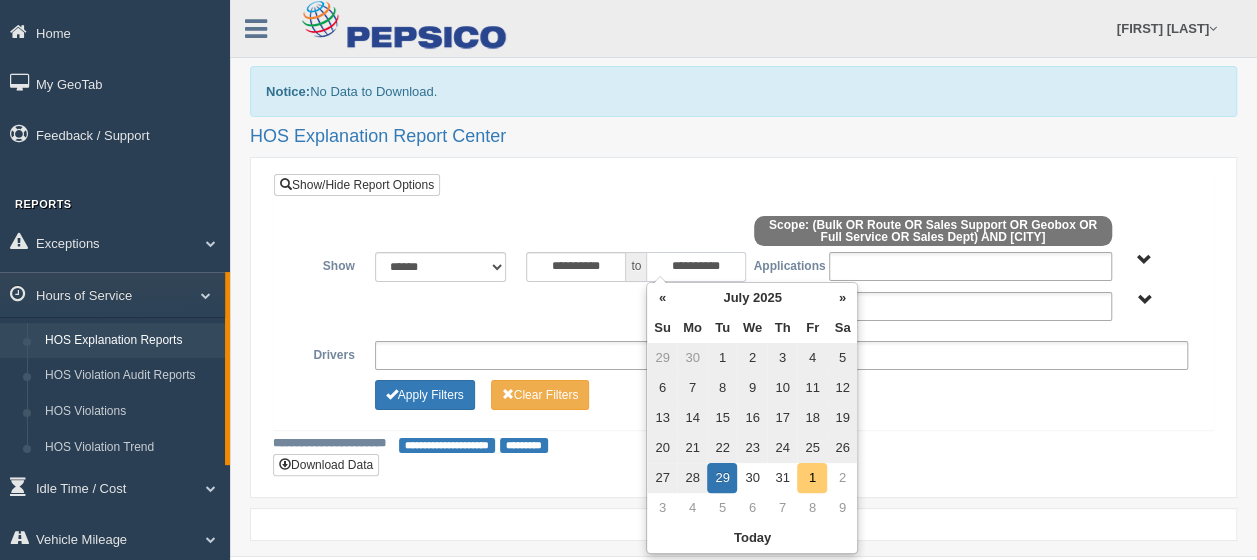 type on "**********" 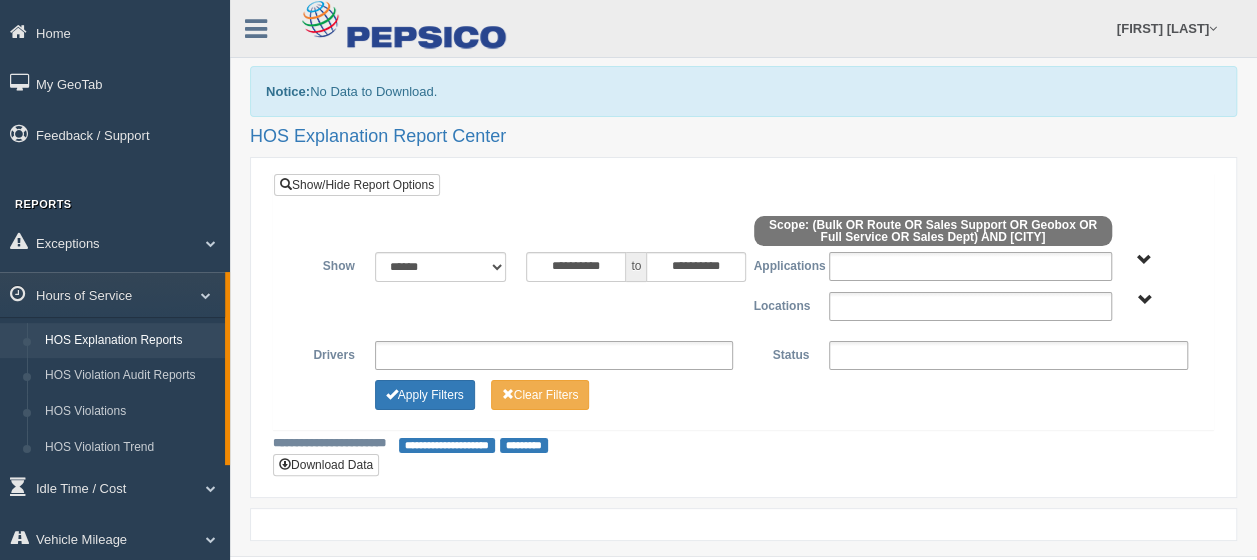 click on "**********" at bounding box center [743, 301] 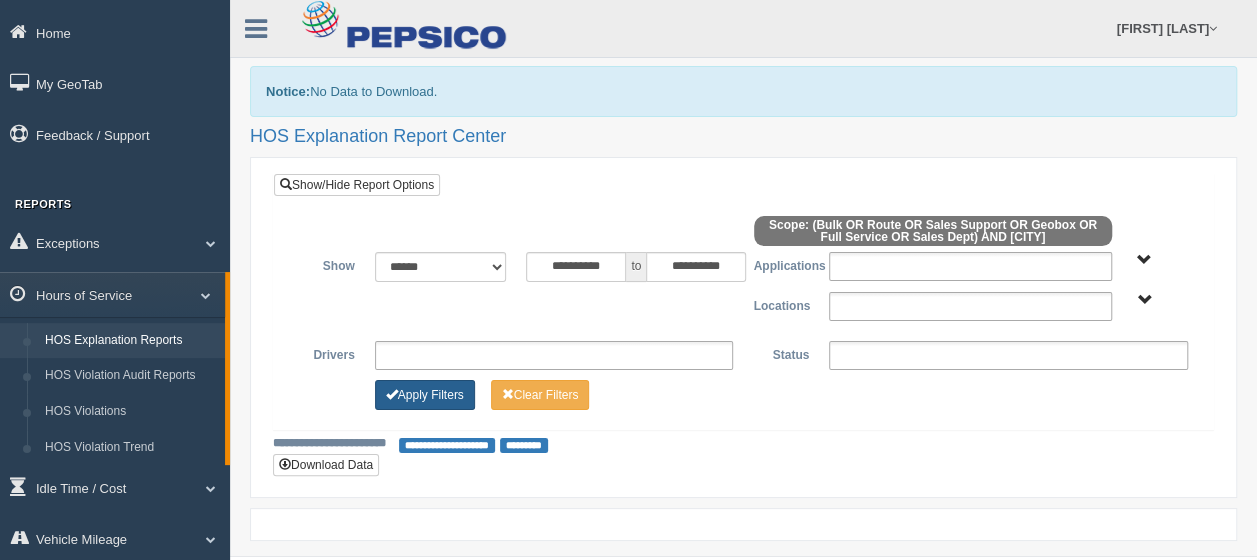 click on "Apply Filters" at bounding box center [425, 395] 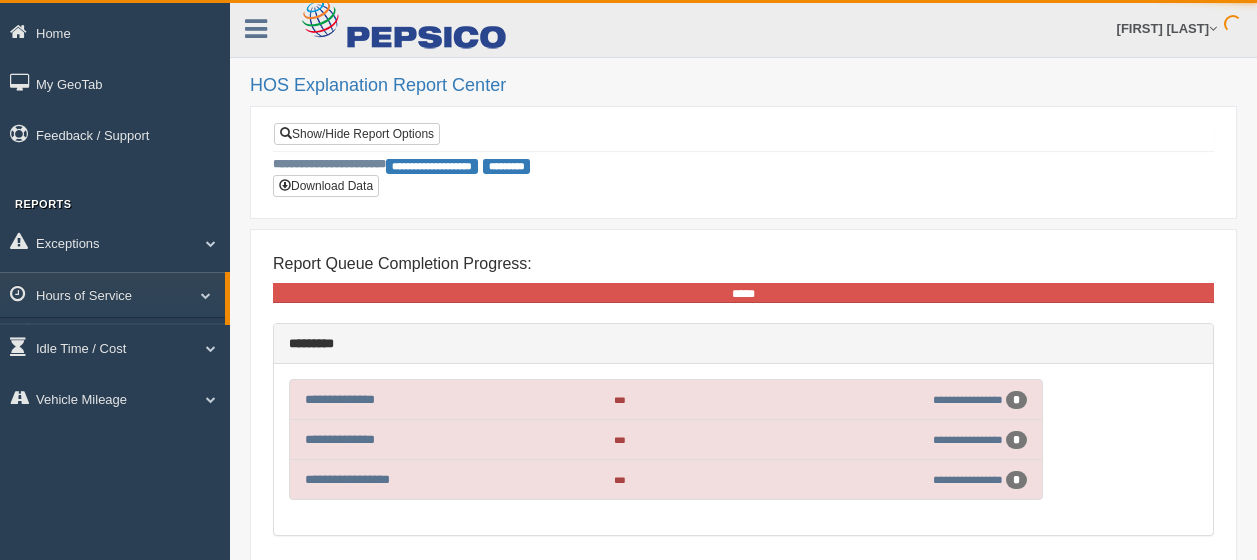 scroll, scrollTop: 0, scrollLeft: 0, axis: both 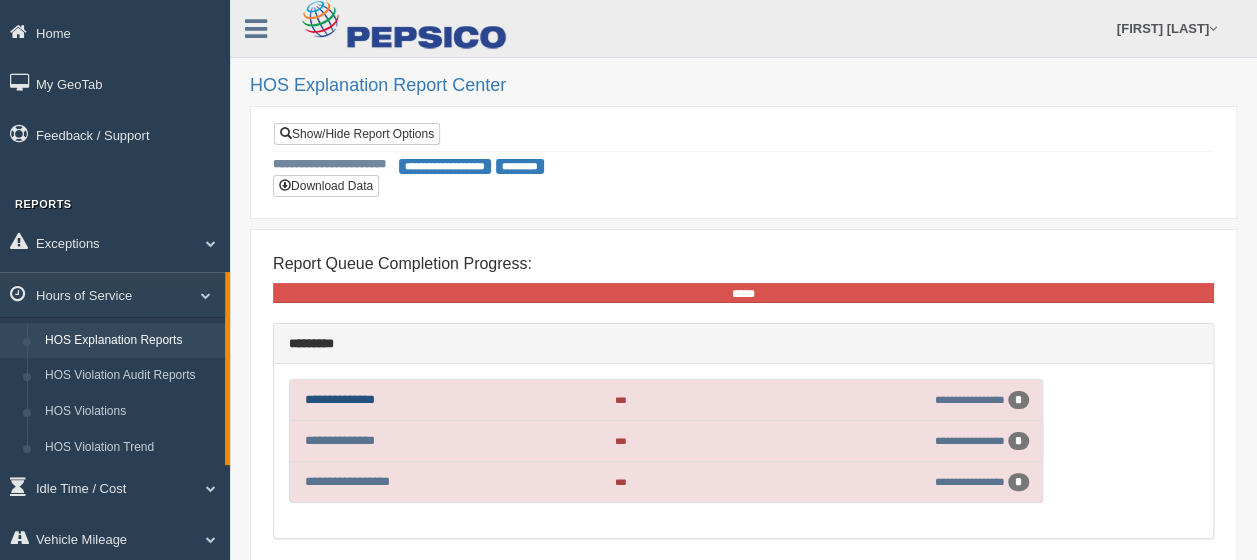 click on "**********" at bounding box center (340, 399) 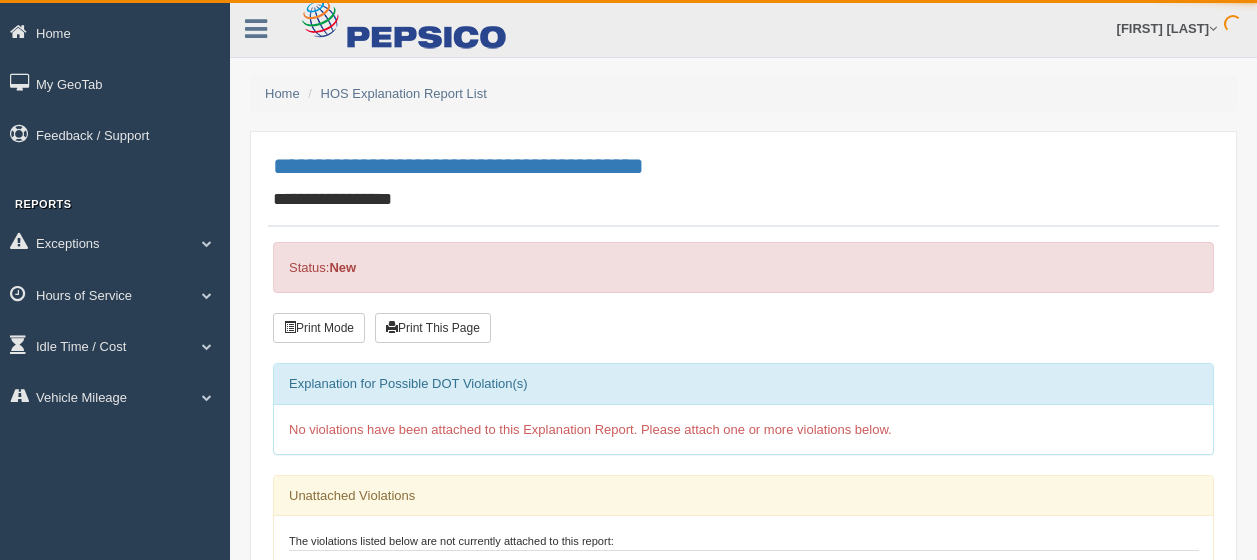 scroll, scrollTop: 0, scrollLeft: 0, axis: both 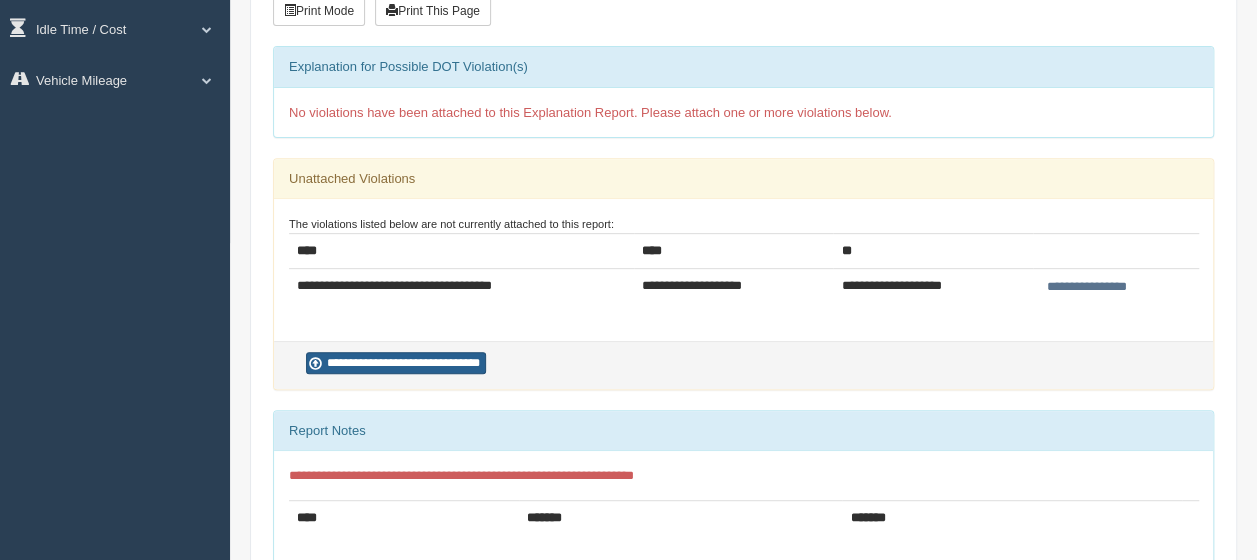 click on "**********" at bounding box center [396, 363] 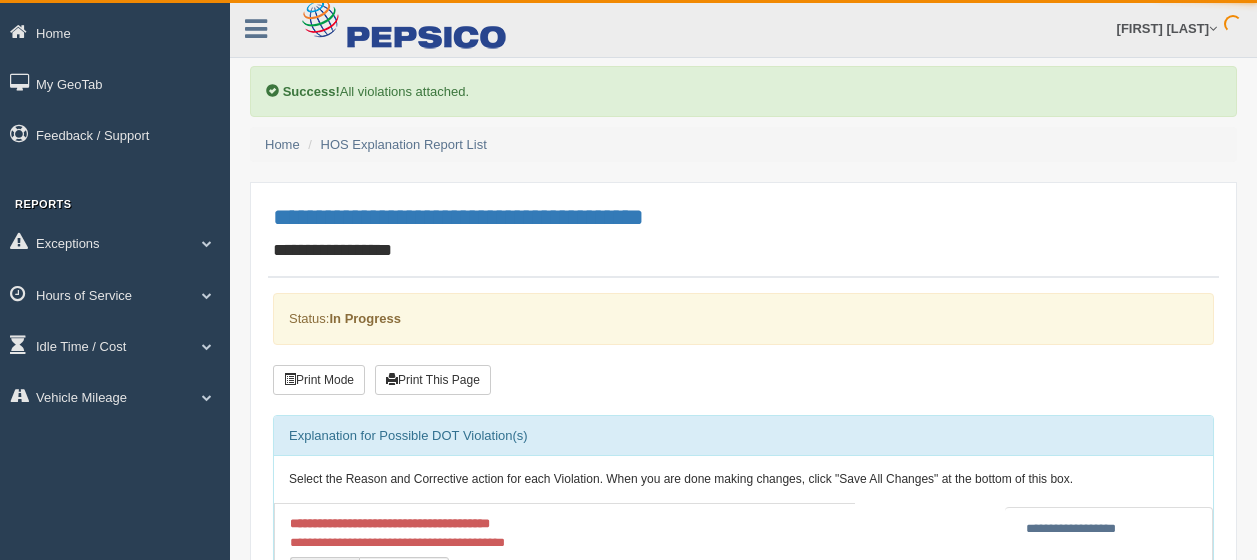 scroll, scrollTop: 0, scrollLeft: 0, axis: both 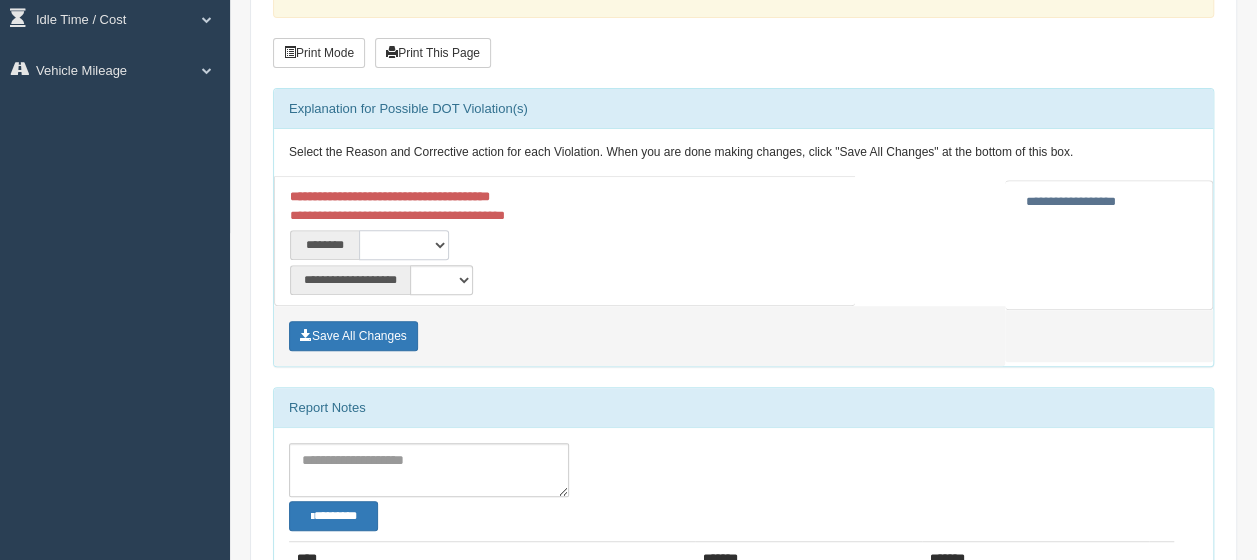 click on "**********" at bounding box center [404, 245] 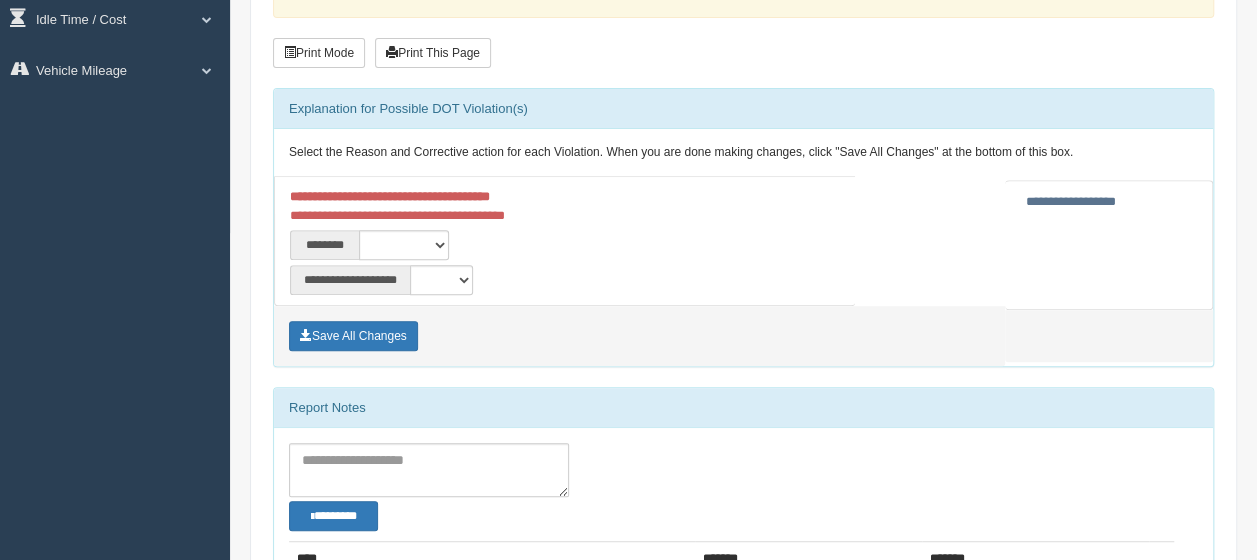click on "**********" at bounding box center [565, 242] 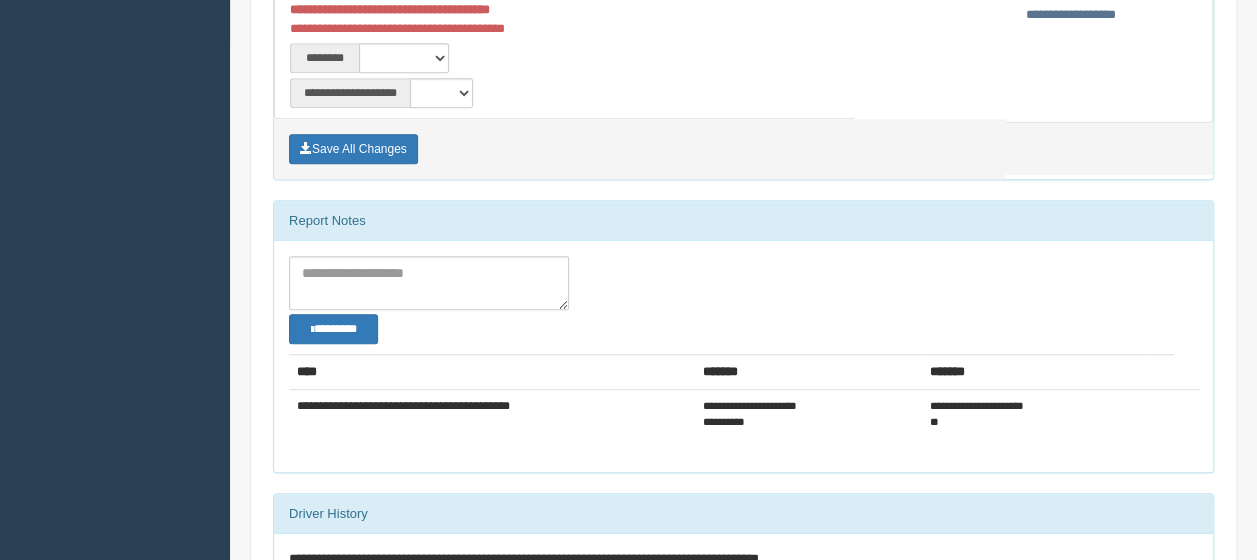 scroll, scrollTop: 518, scrollLeft: 0, axis: vertical 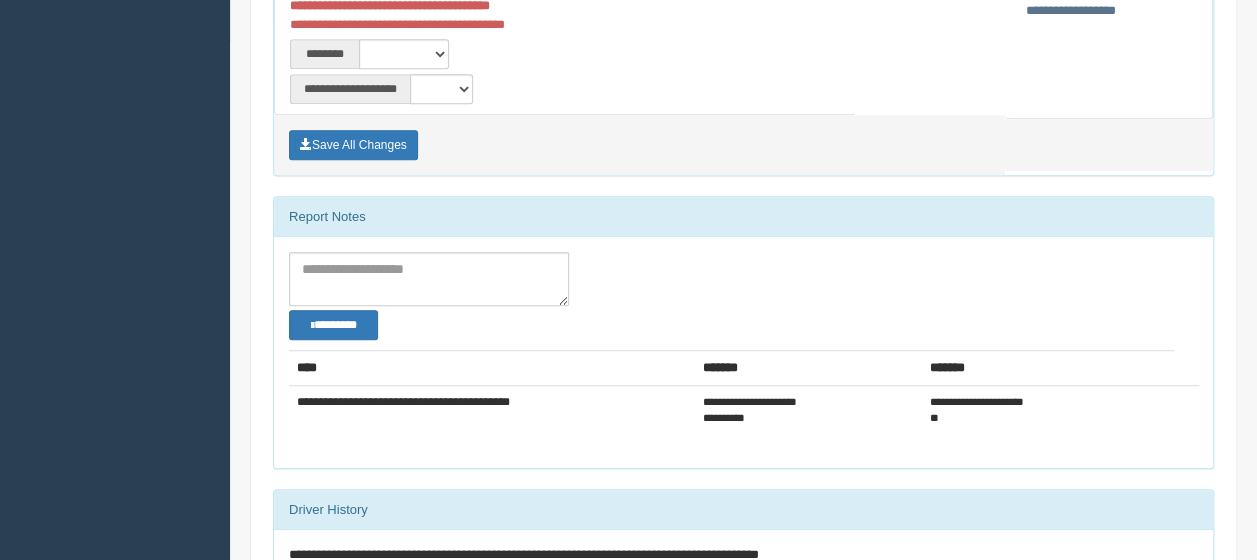 drag, startPoint x: 1256, startPoint y: 353, endPoint x: 1266, endPoint y: 423, distance: 70.71068 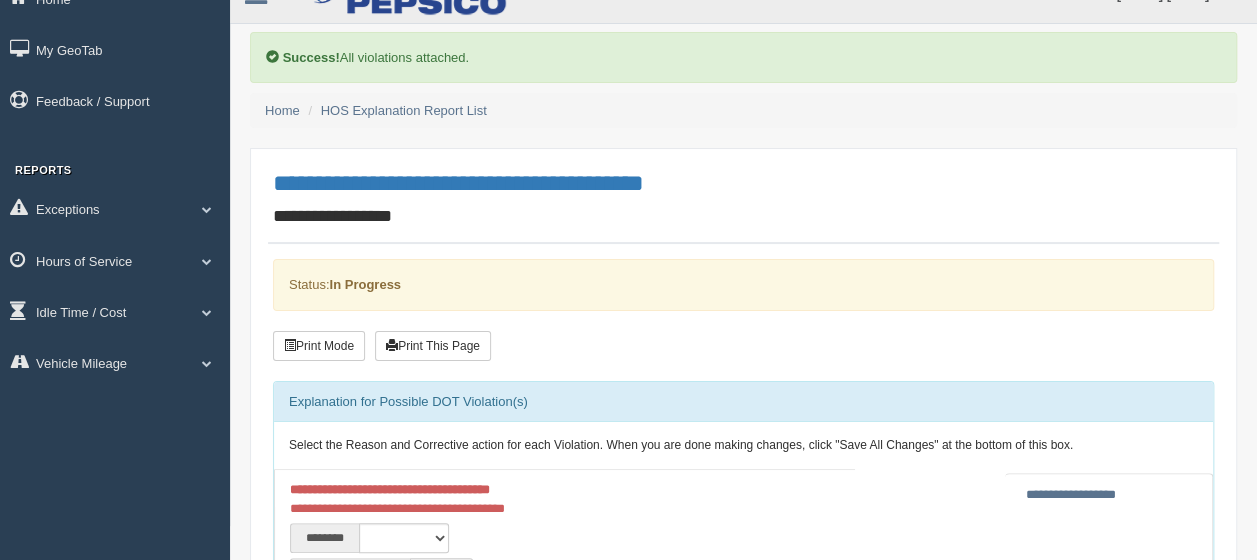 scroll, scrollTop: 0, scrollLeft: 0, axis: both 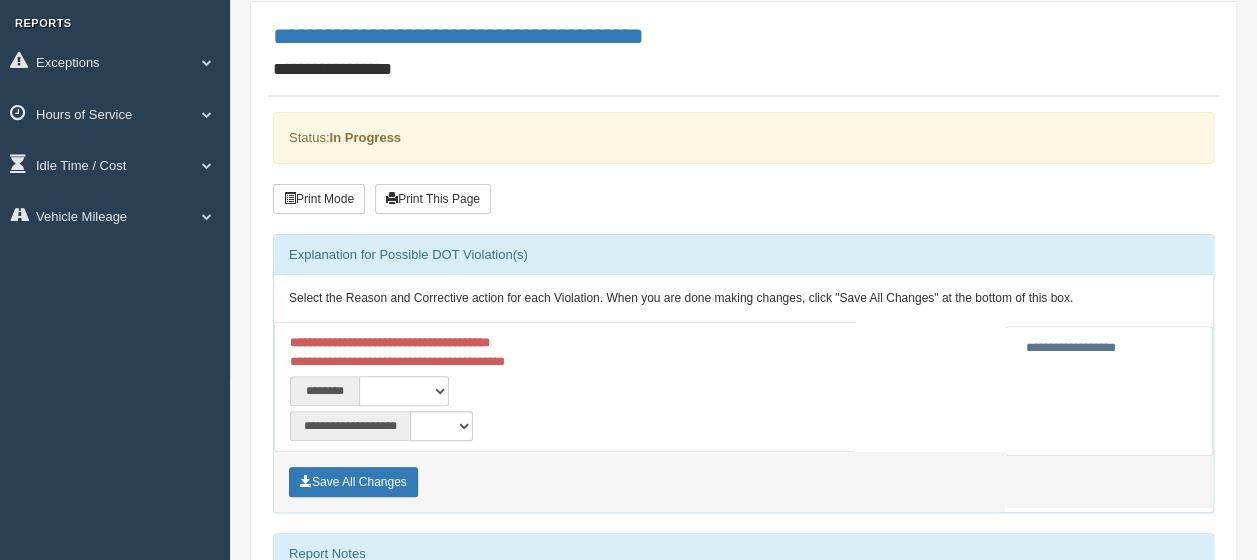 click on "**********" at bounding box center (404, 391) 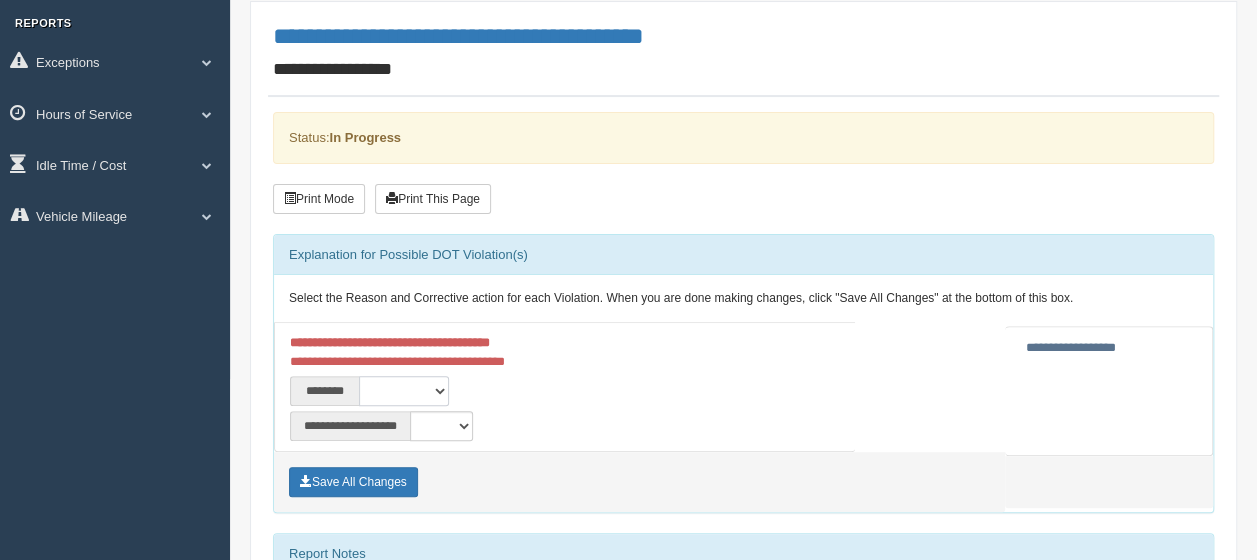 select on "***" 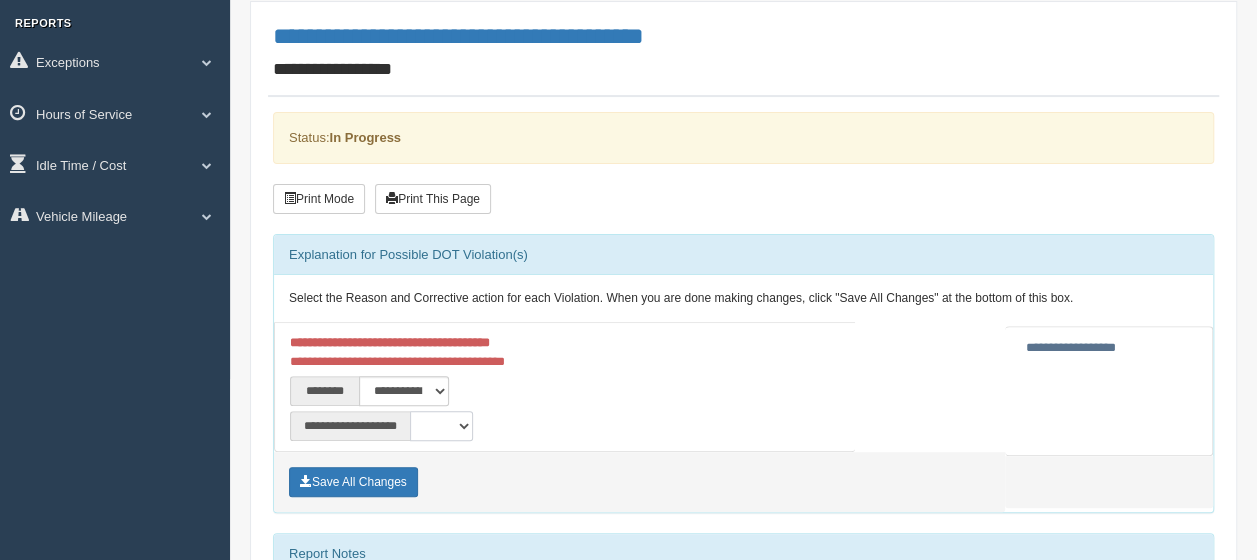 click on "**********" at bounding box center (441, 426) 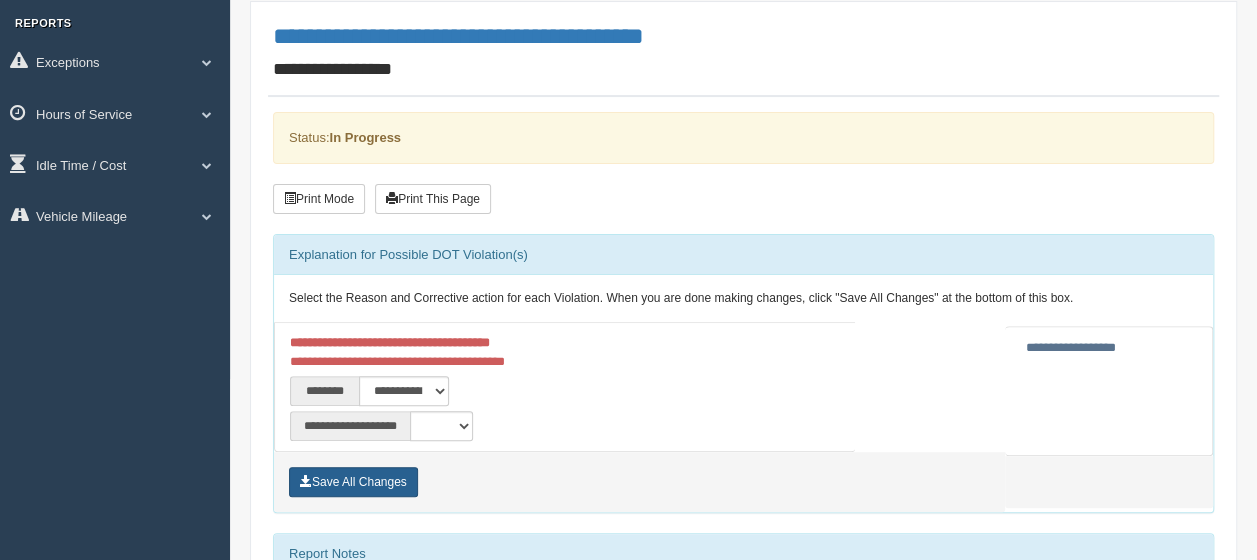 click on "Save All Changes" at bounding box center (353, 482) 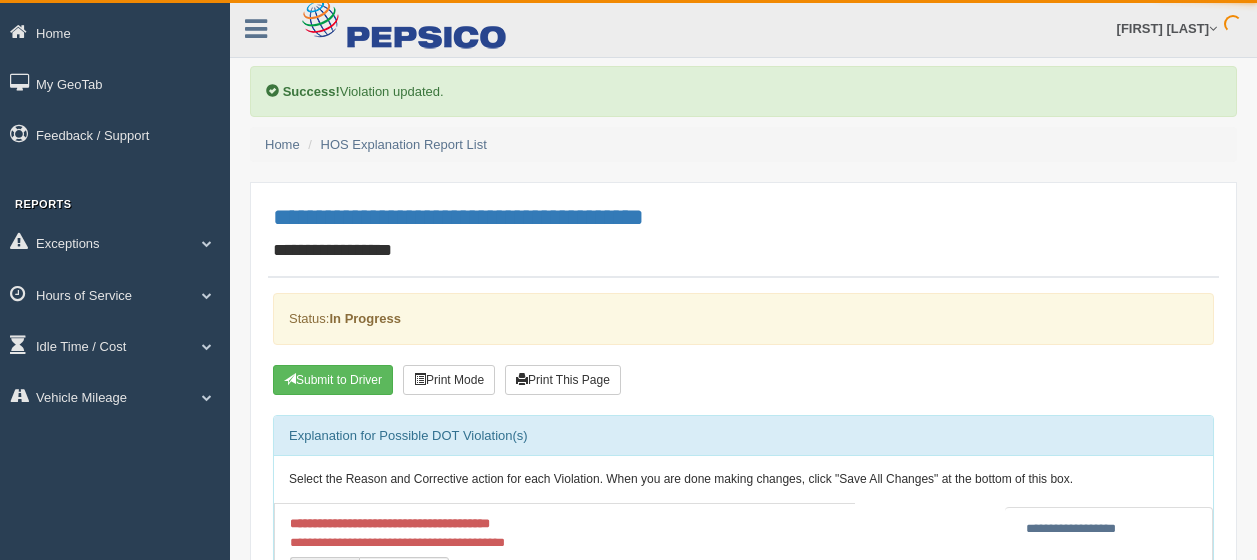 scroll, scrollTop: 0, scrollLeft: 0, axis: both 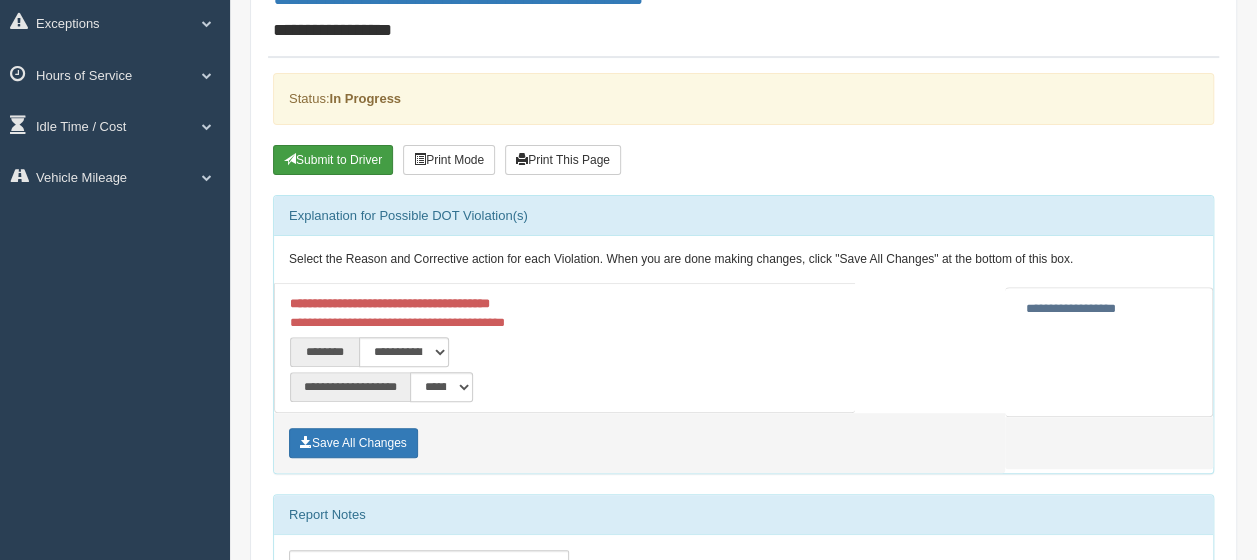 click on "Submit to Driver" at bounding box center [333, 160] 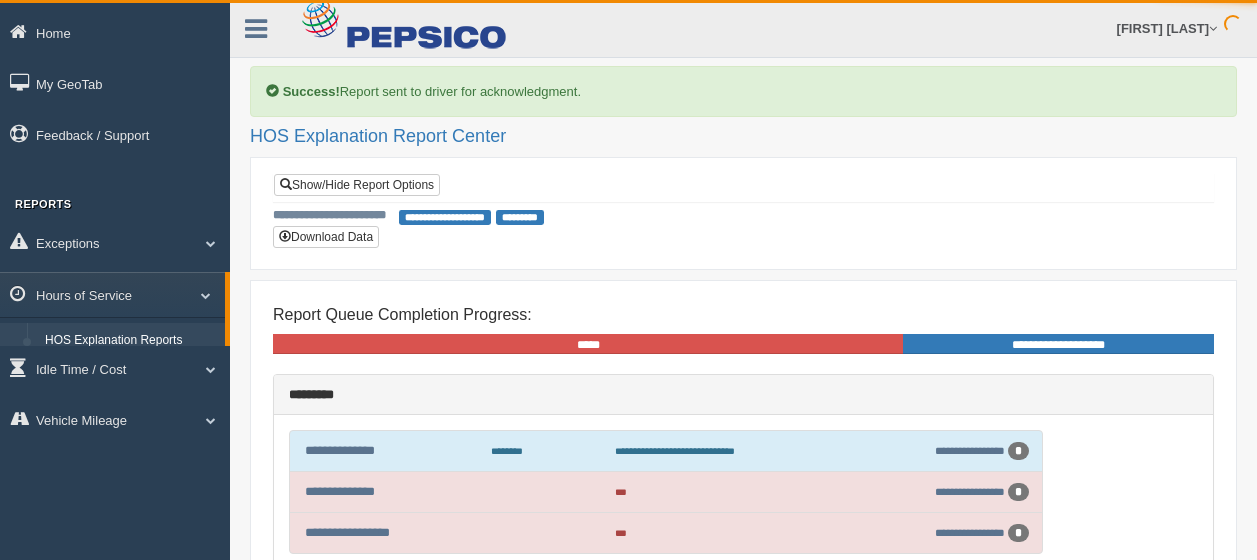 scroll, scrollTop: 0, scrollLeft: 0, axis: both 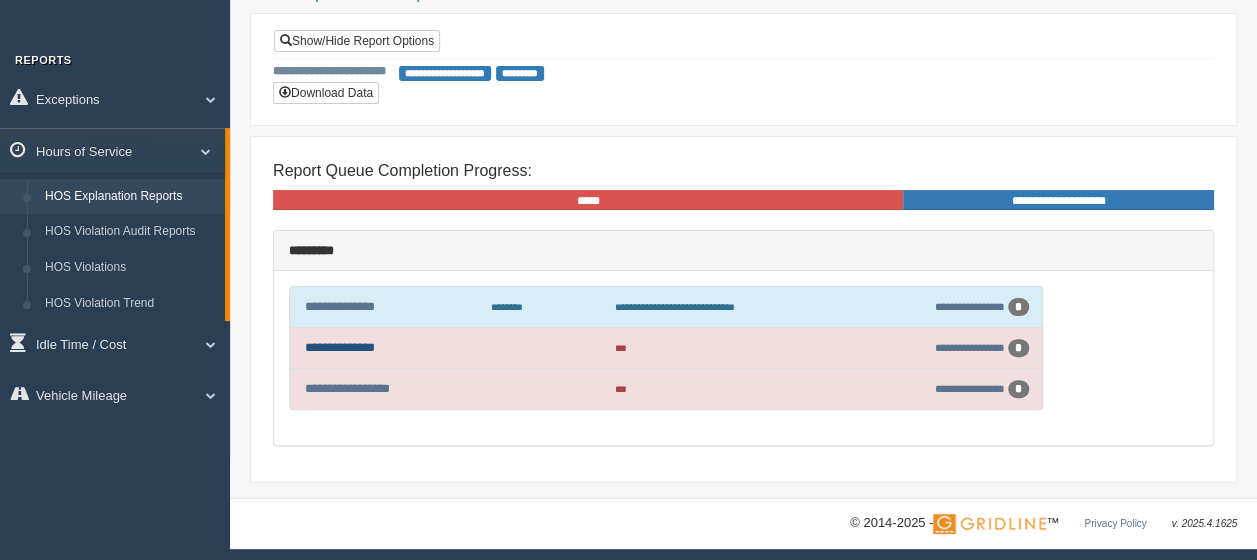 click on "**********" at bounding box center (340, 347) 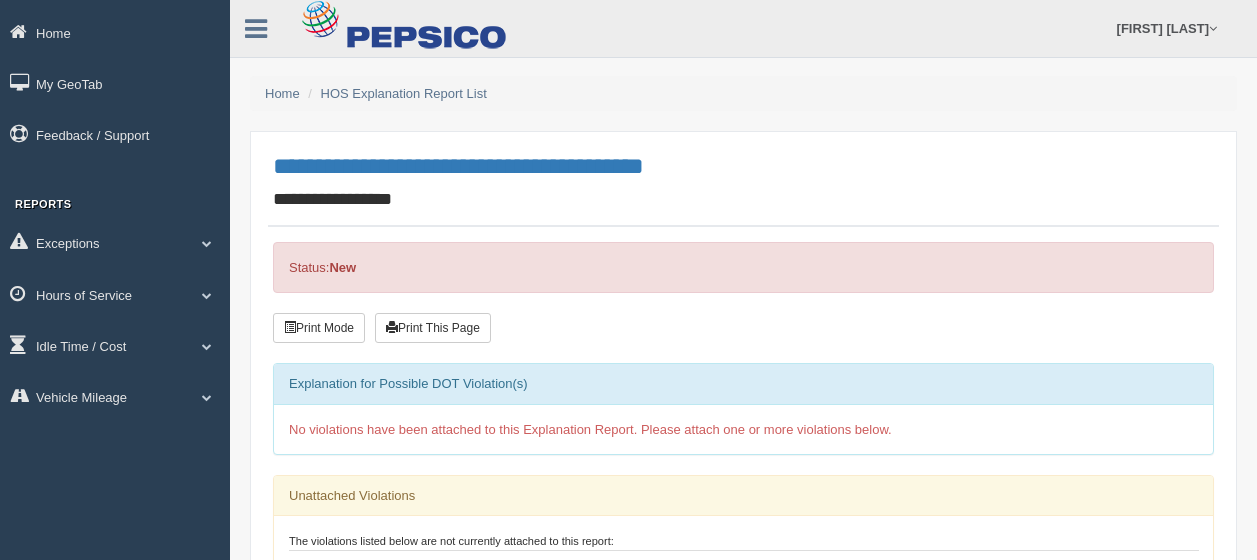 scroll, scrollTop: 0, scrollLeft: 0, axis: both 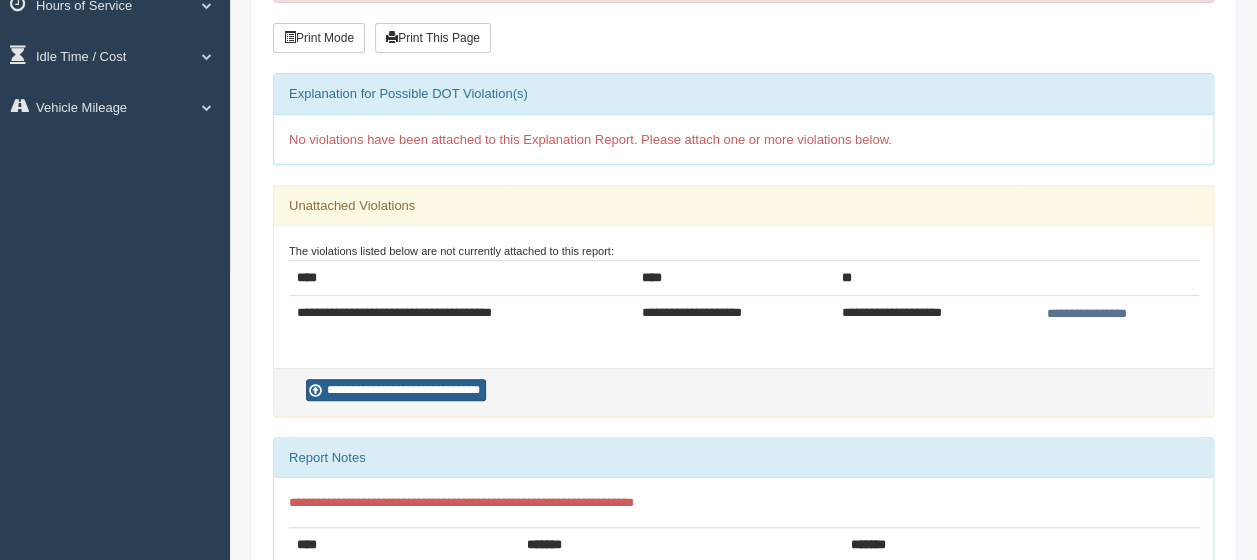 click on "**********" at bounding box center (396, 390) 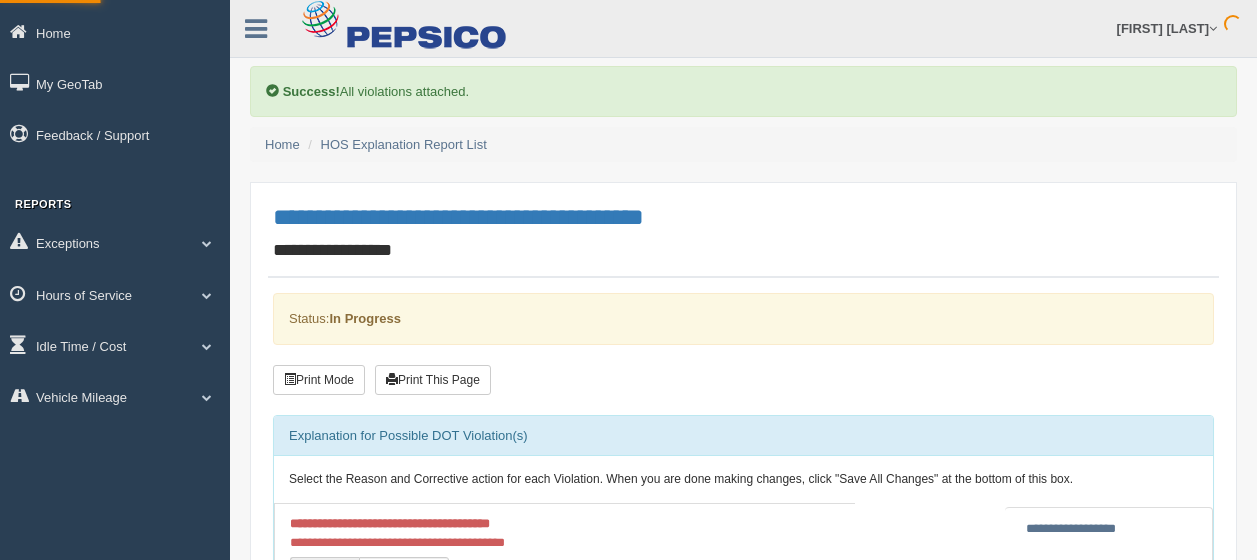 scroll, scrollTop: 0, scrollLeft: 0, axis: both 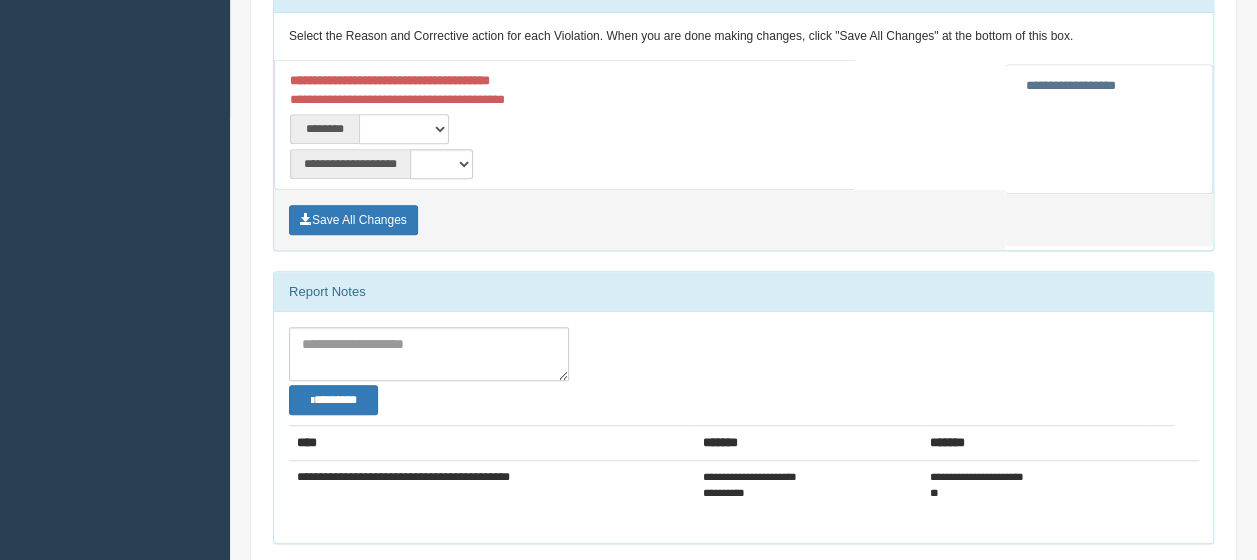 click on "**********" at bounding box center (404, 129) 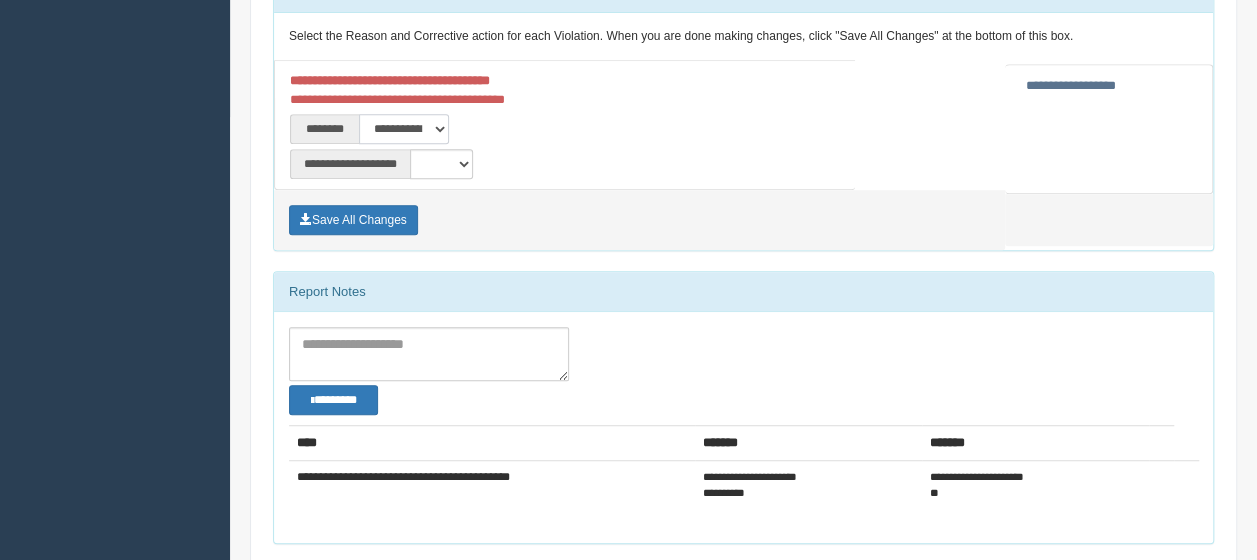 click on "**********" at bounding box center (404, 129) 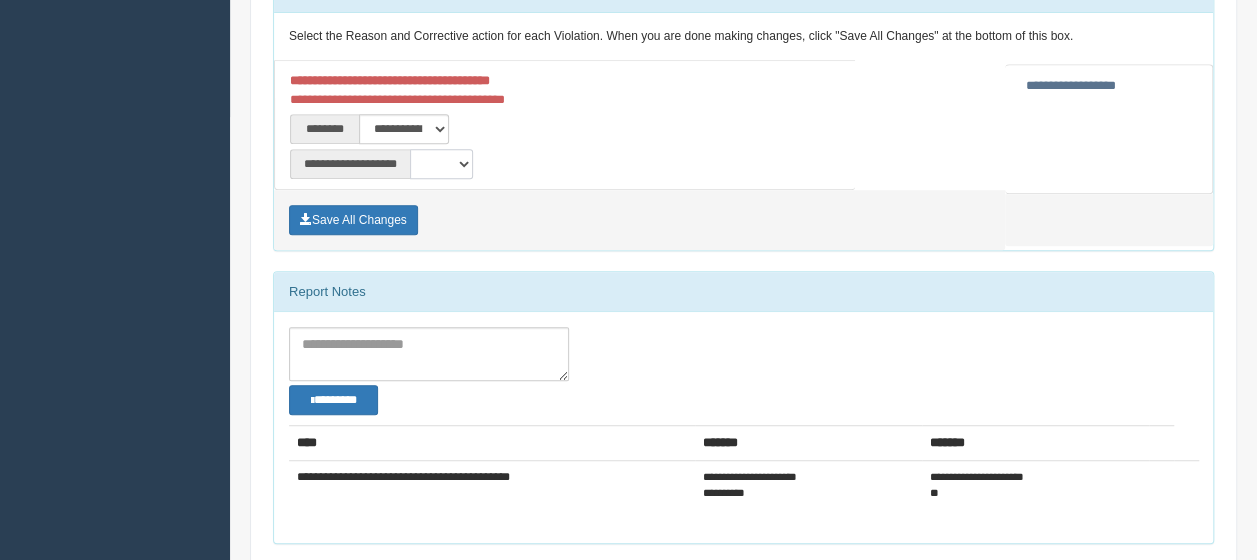 click on "**********" at bounding box center [441, 164] 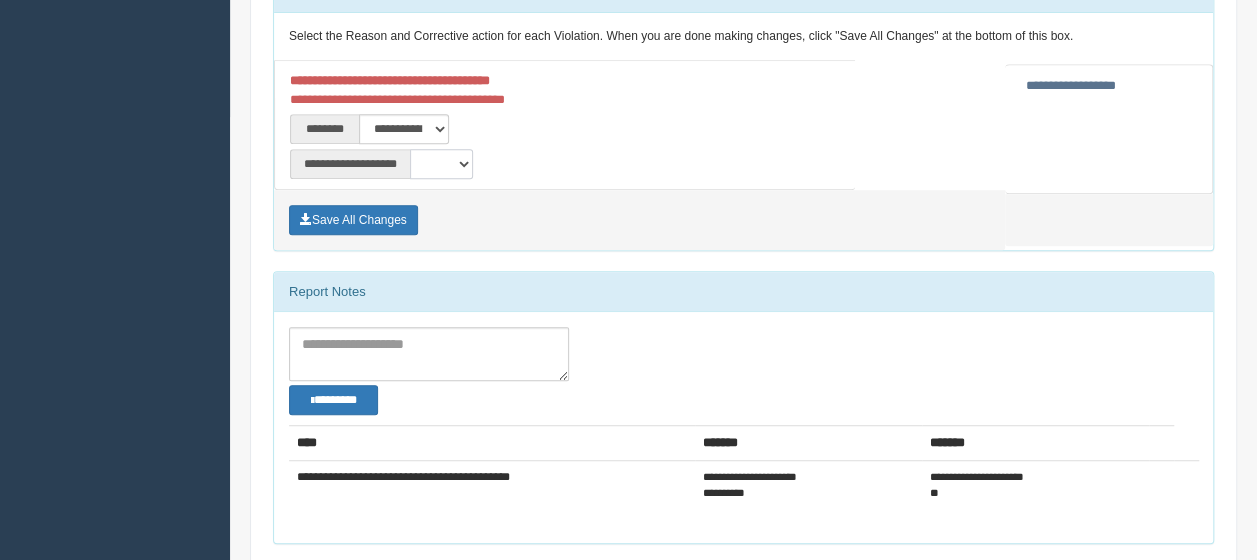 select on "*" 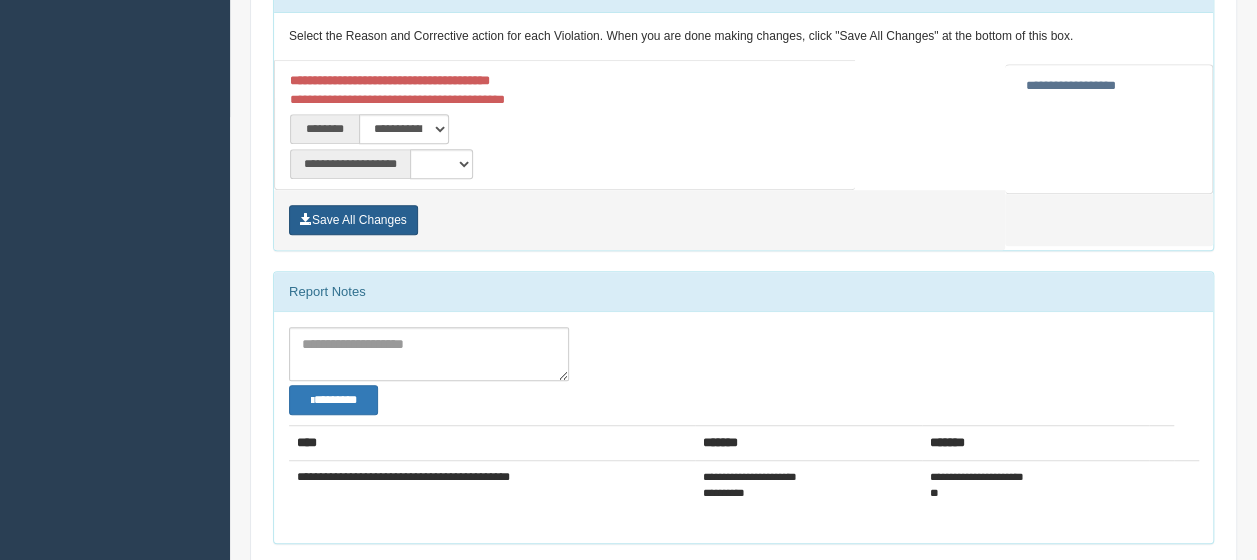 click on "Save All Changes" at bounding box center [353, 220] 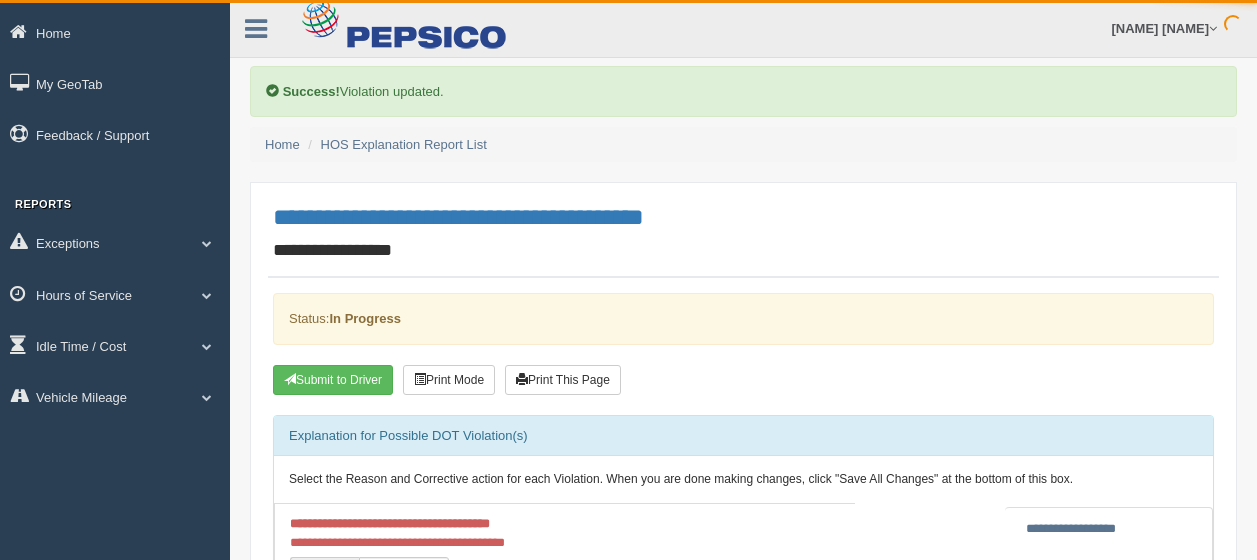 scroll, scrollTop: 0, scrollLeft: 0, axis: both 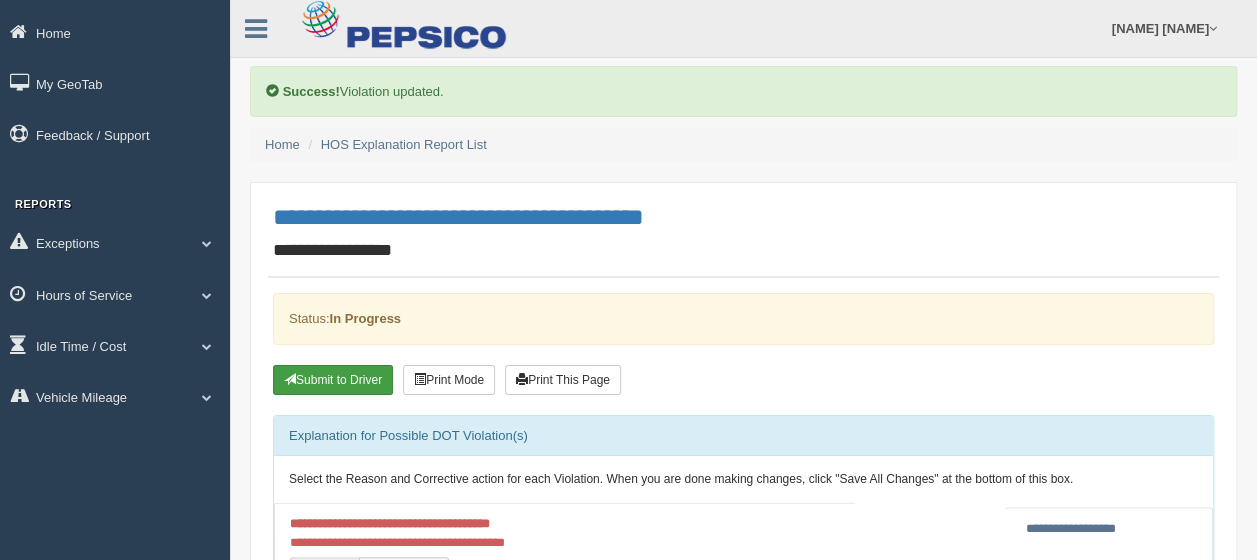 click on "Submit to Driver" at bounding box center (333, 380) 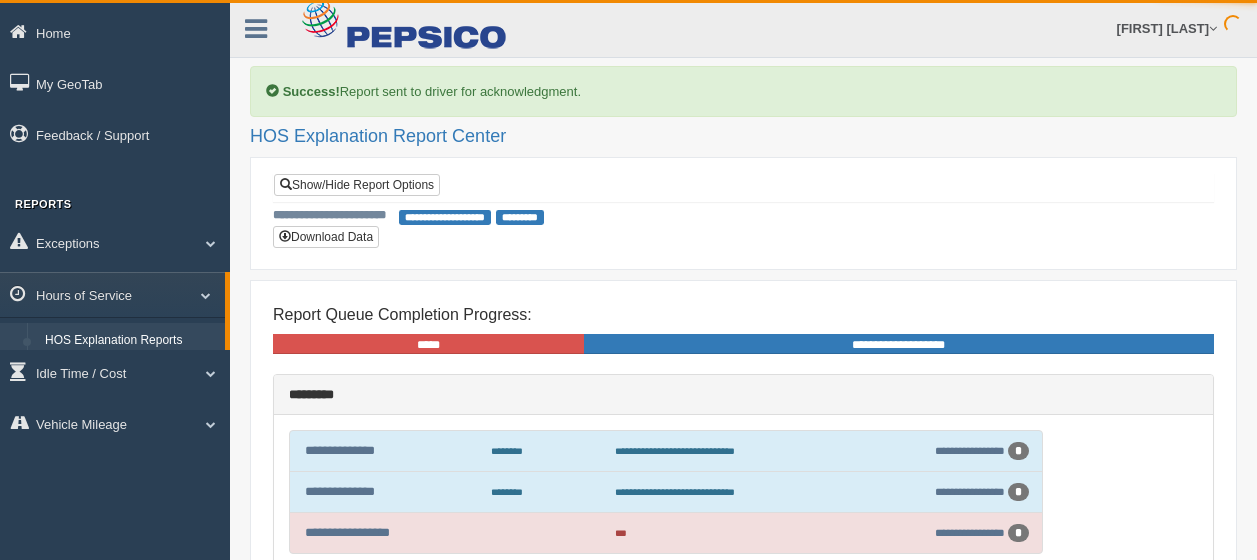 scroll, scrollTop: 0, scrollLeft: 0, axis: both 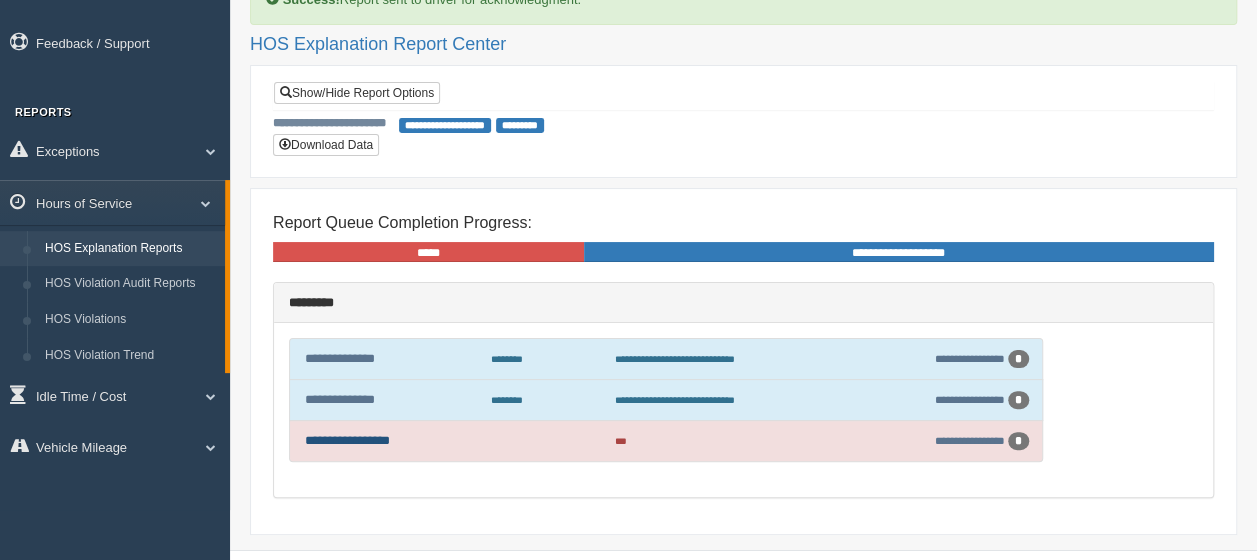 click on "**********" at bounding box center (347, 440) 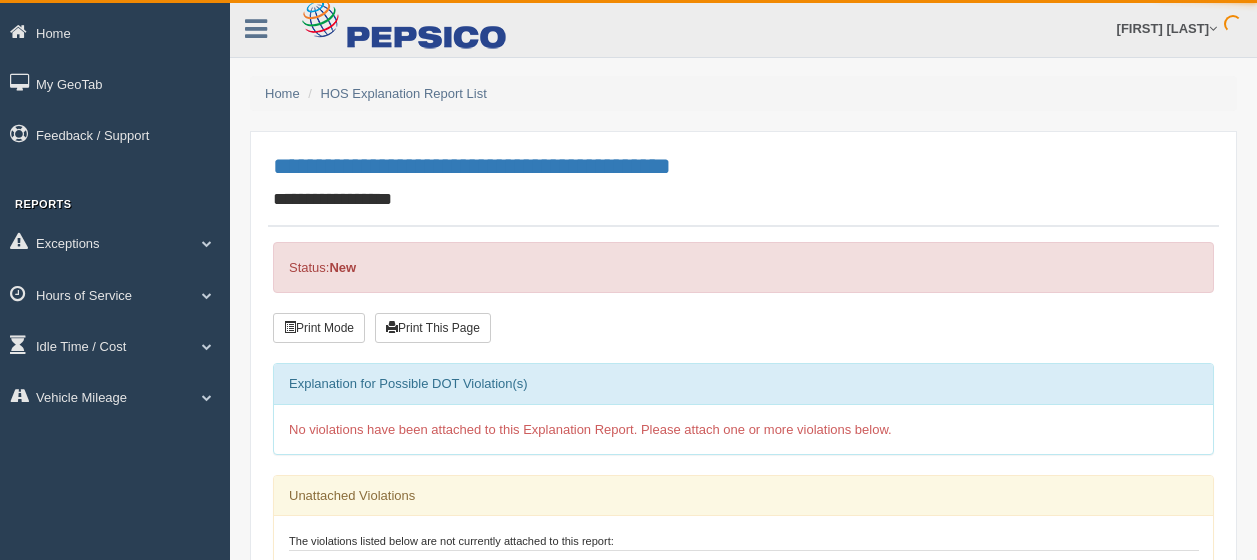 scroll, scrollTop: 0, scrollLeft: 0, axis: both 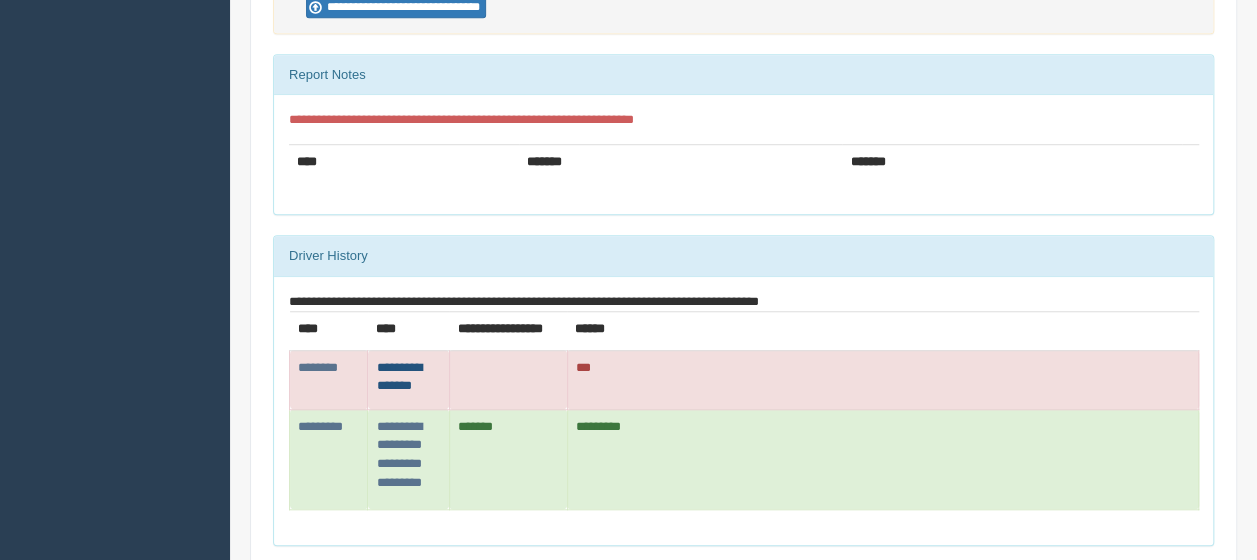 click on "**********" at bounding box center (398, 377) 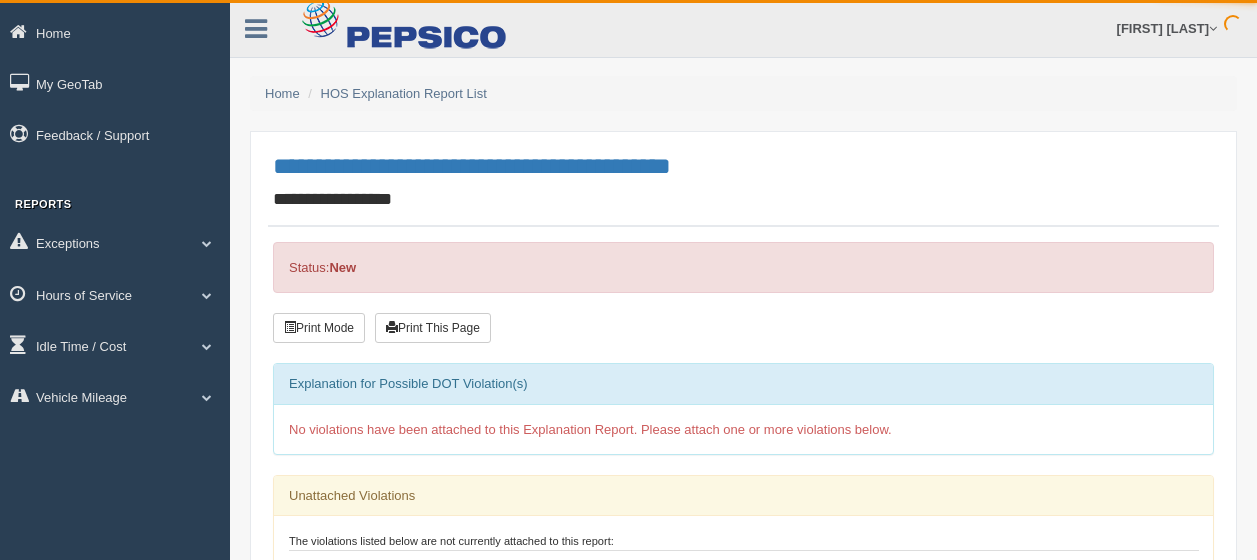 scroll, scrollTop: 0, scrollLeft: 0, axis: both 